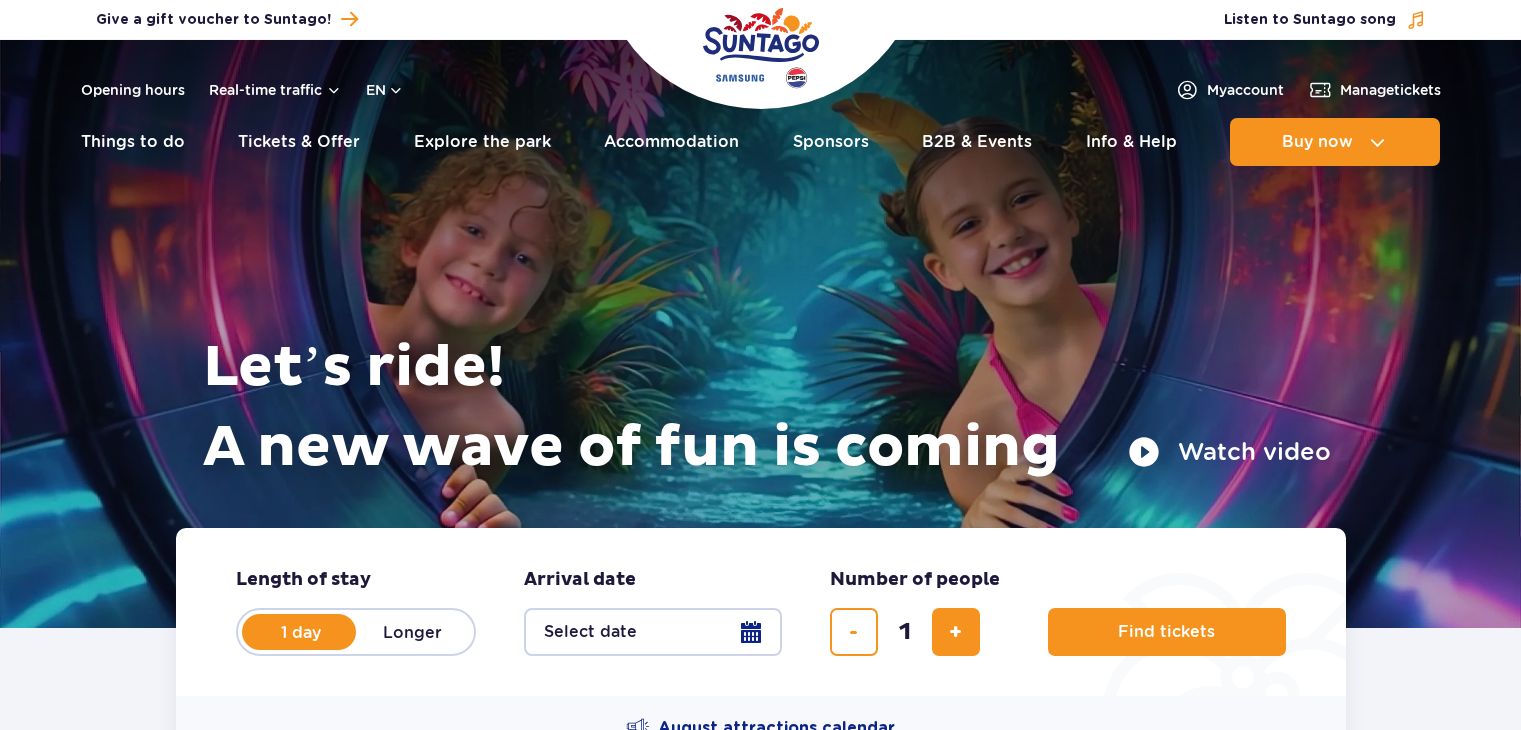 scroll, scrollTop: 200, scrollLeft: 0, axis: vertical 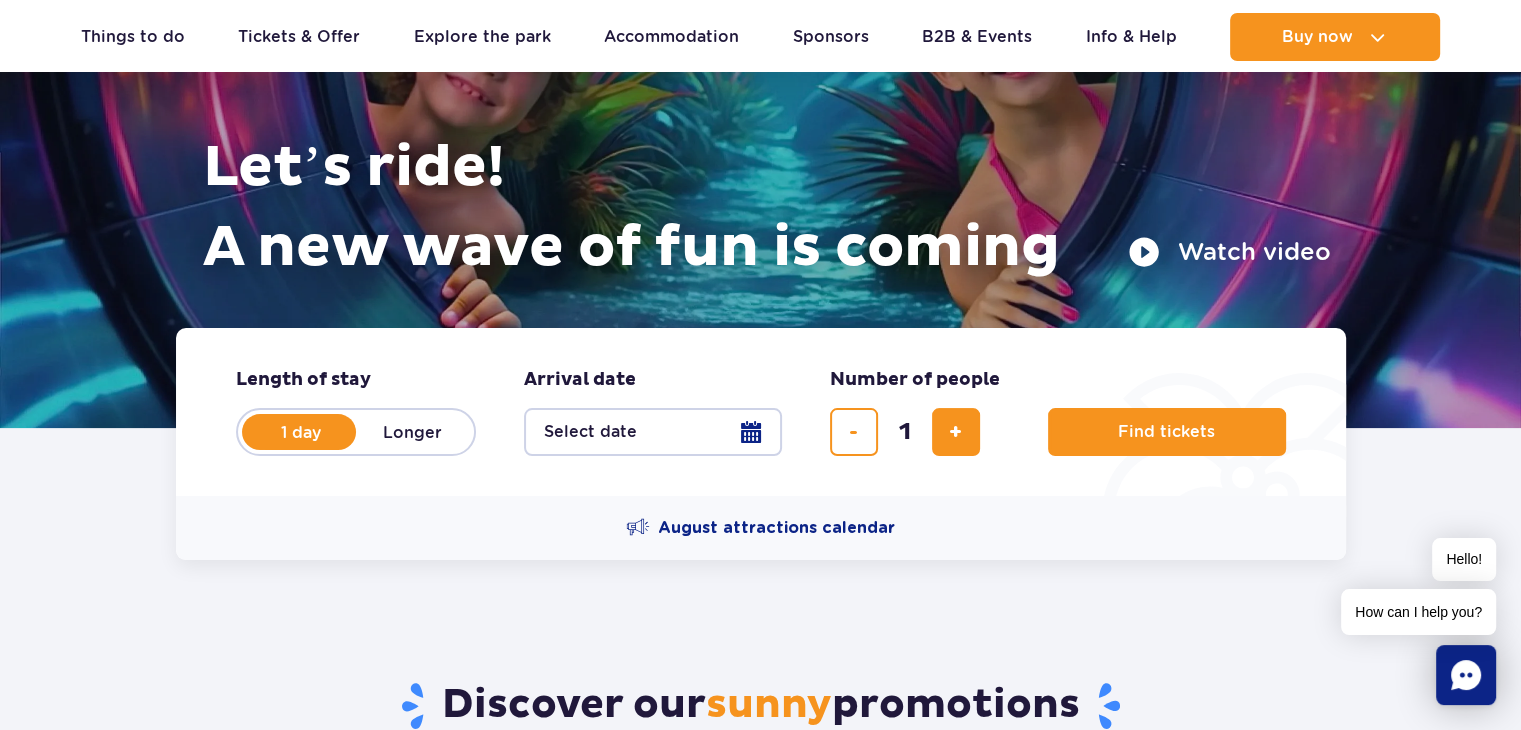 click on "Select date" at bounding box center [653, 432] 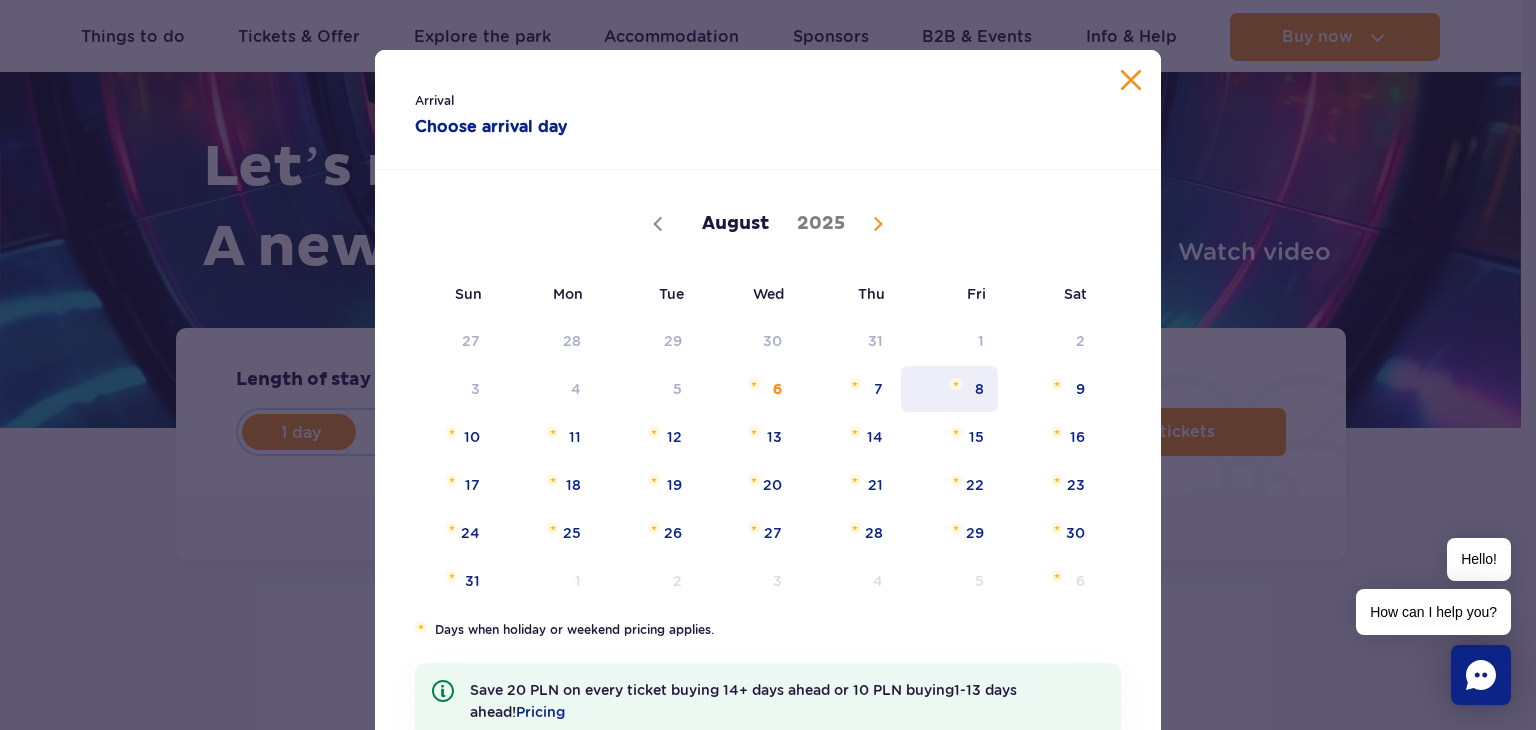 click on "8" at bounding box center (949, 389) 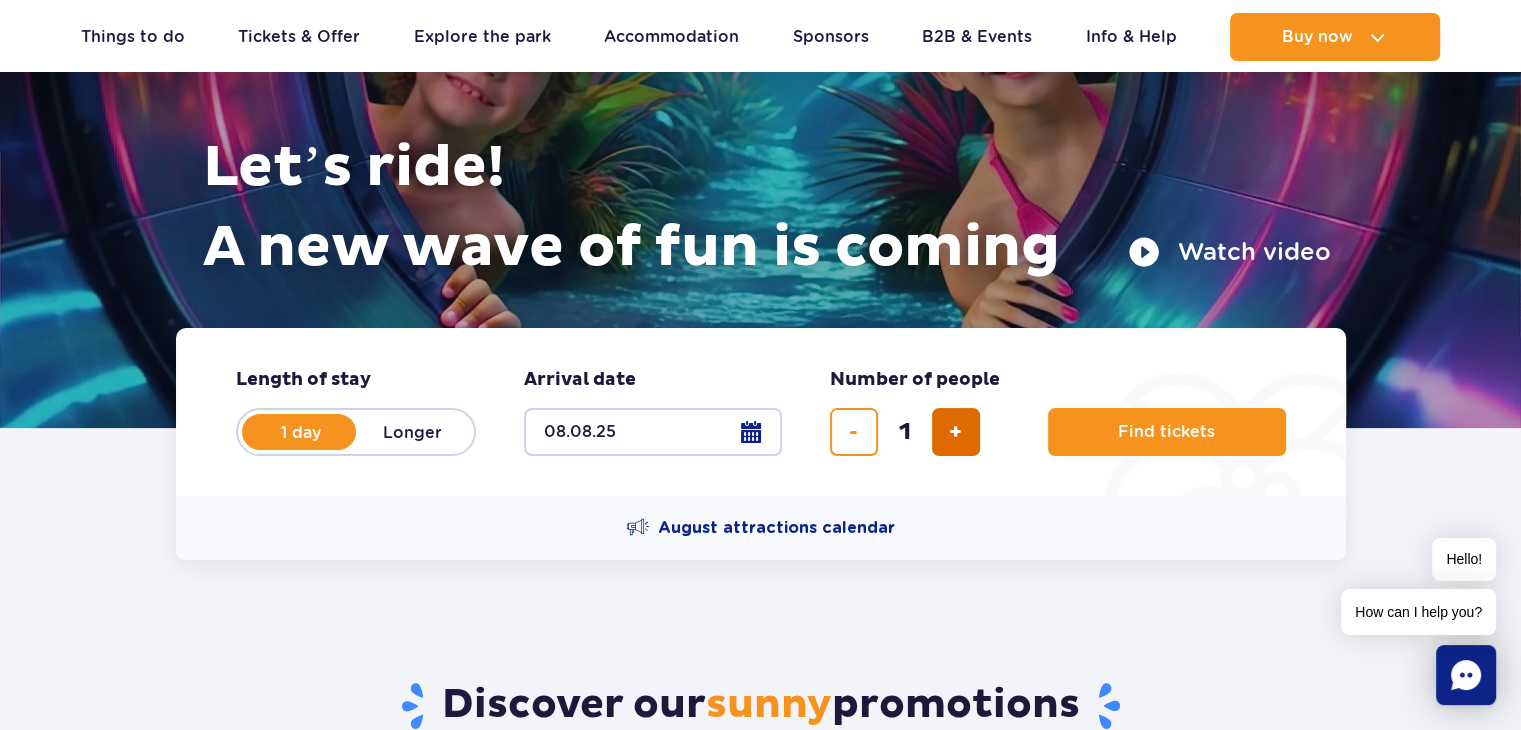 click at bounding box center (956, 432) 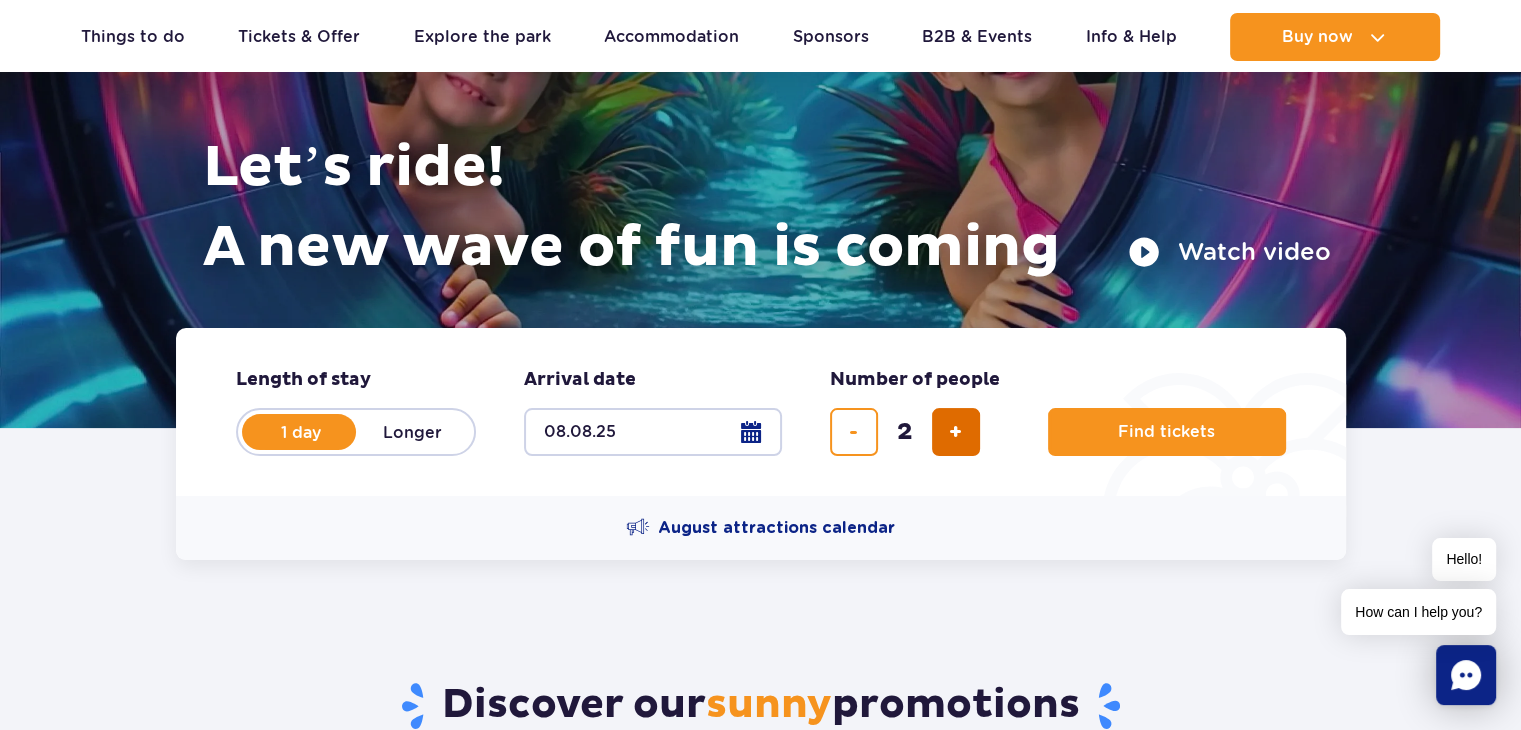click at bounding box center [956, 432] 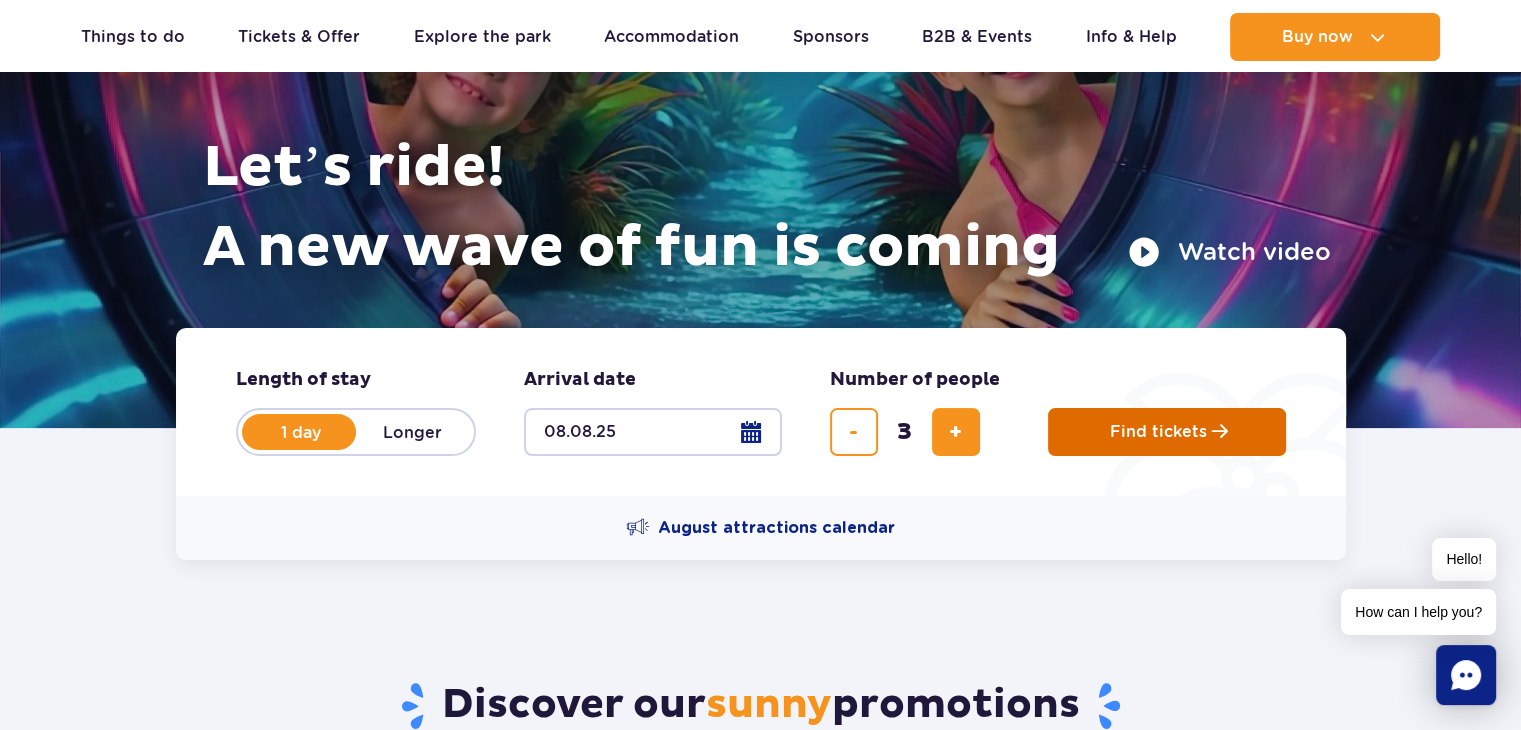 click on "Find tickets" at bounding box center (1167, 432) 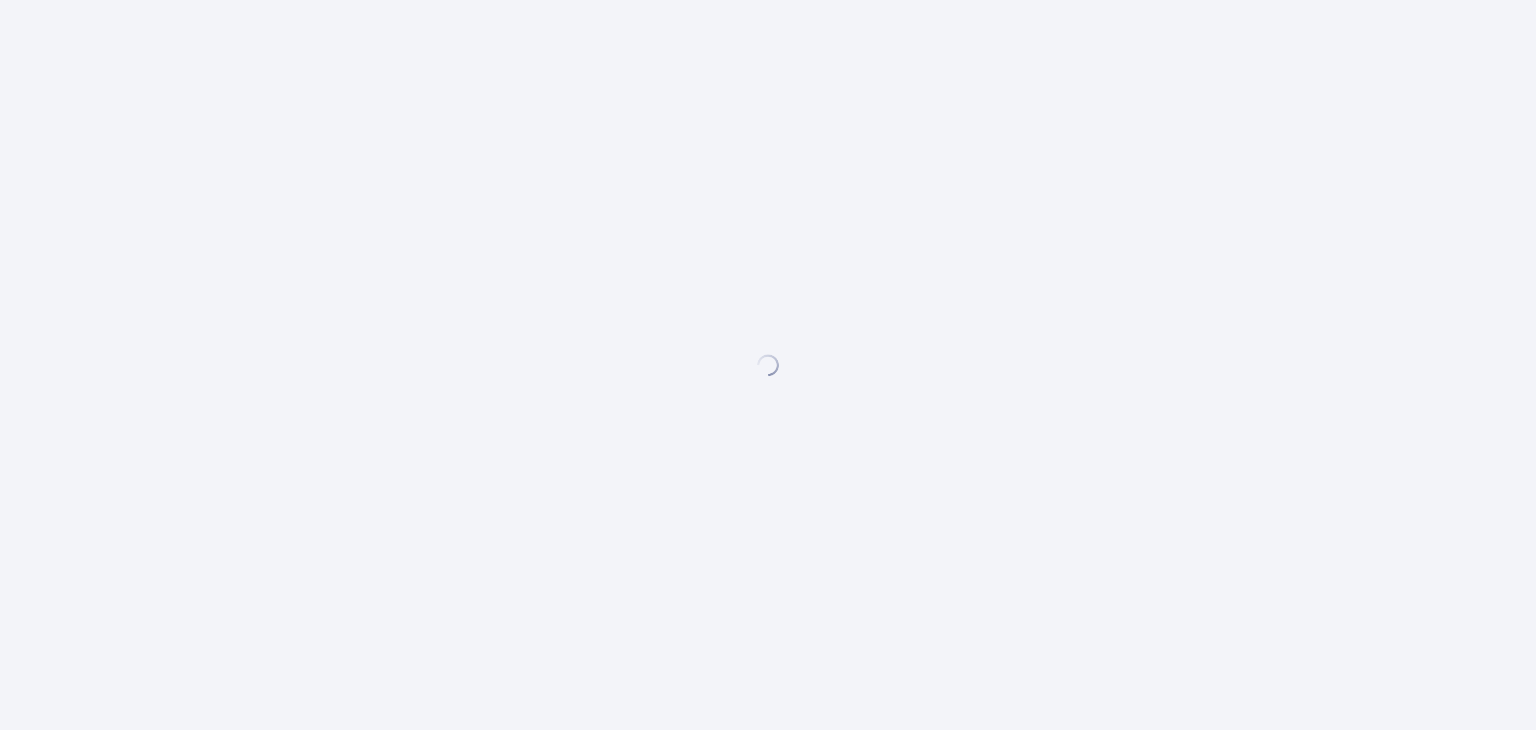 scroll, scrollTop: 0, scrollLeft: 0, axis: both 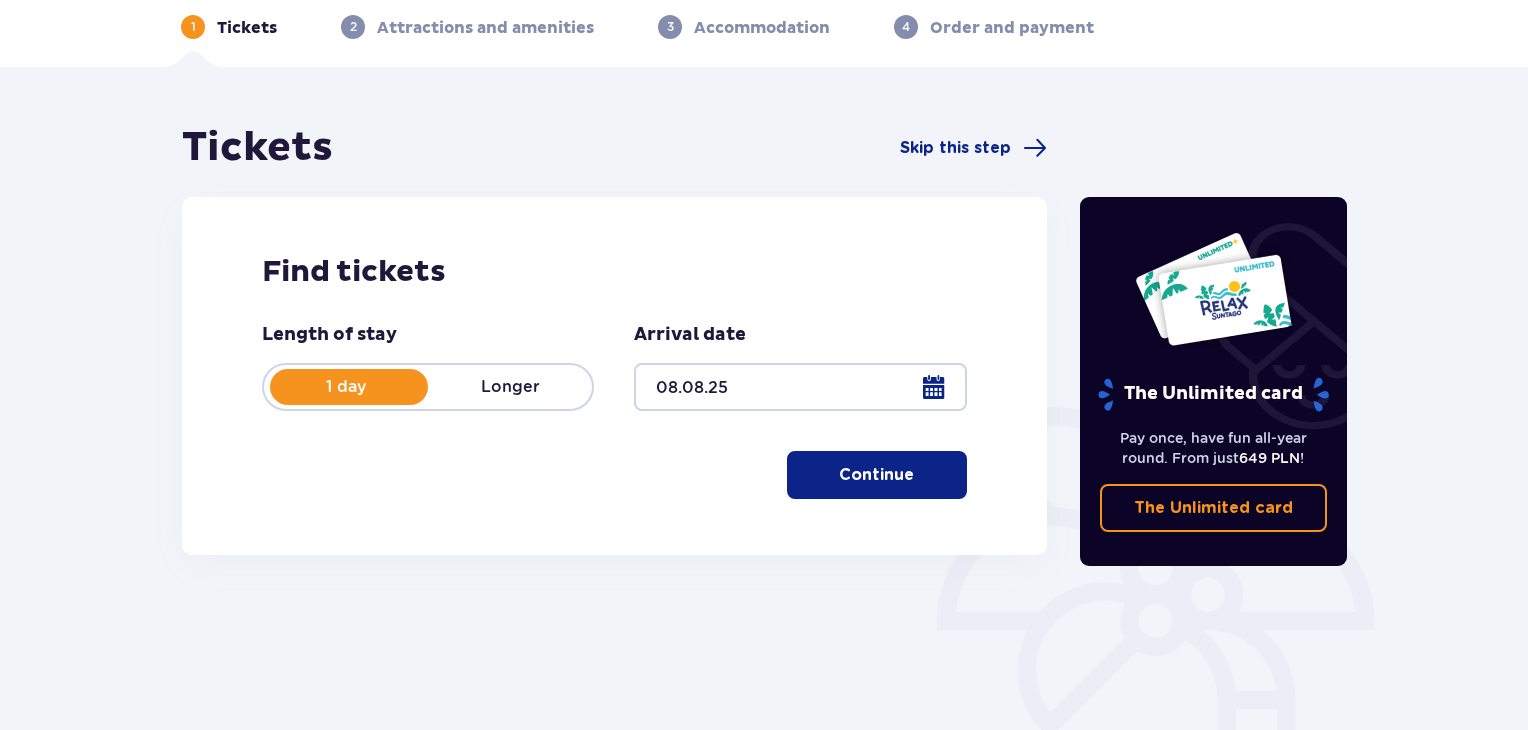click on "Longer" at bounding box center [510, 387] 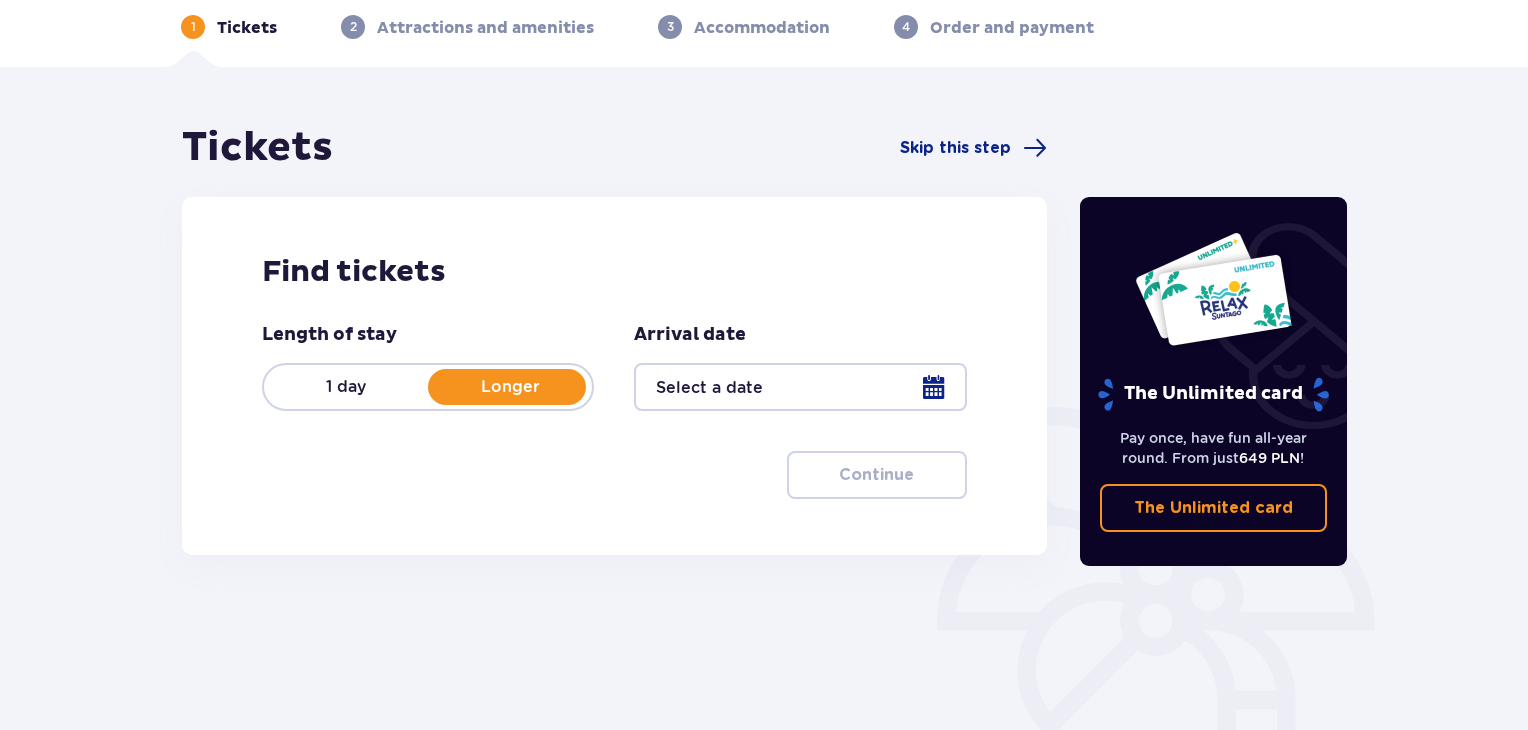 click on "1 day" at bounding box center (346, 387) 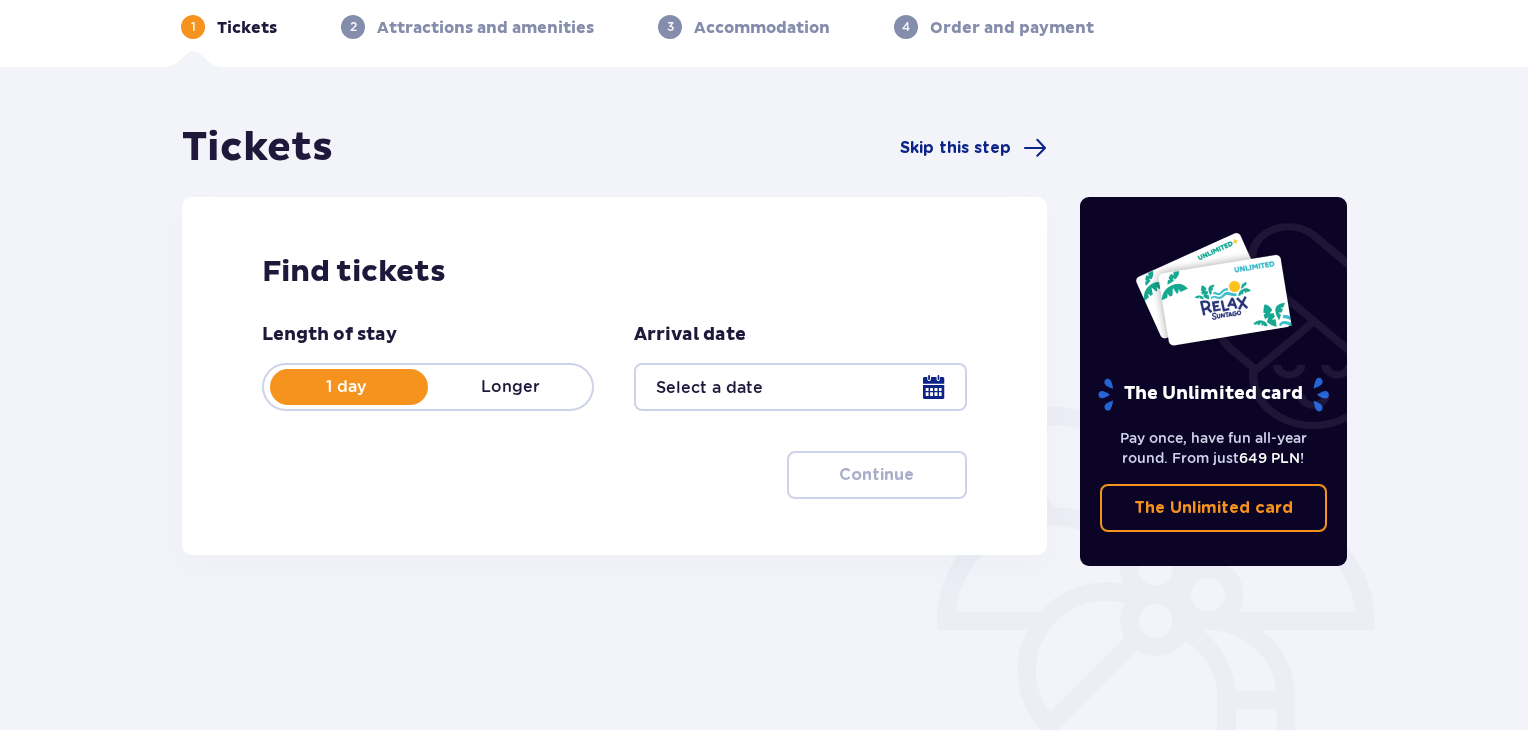 click at bounding box center [800, 387] 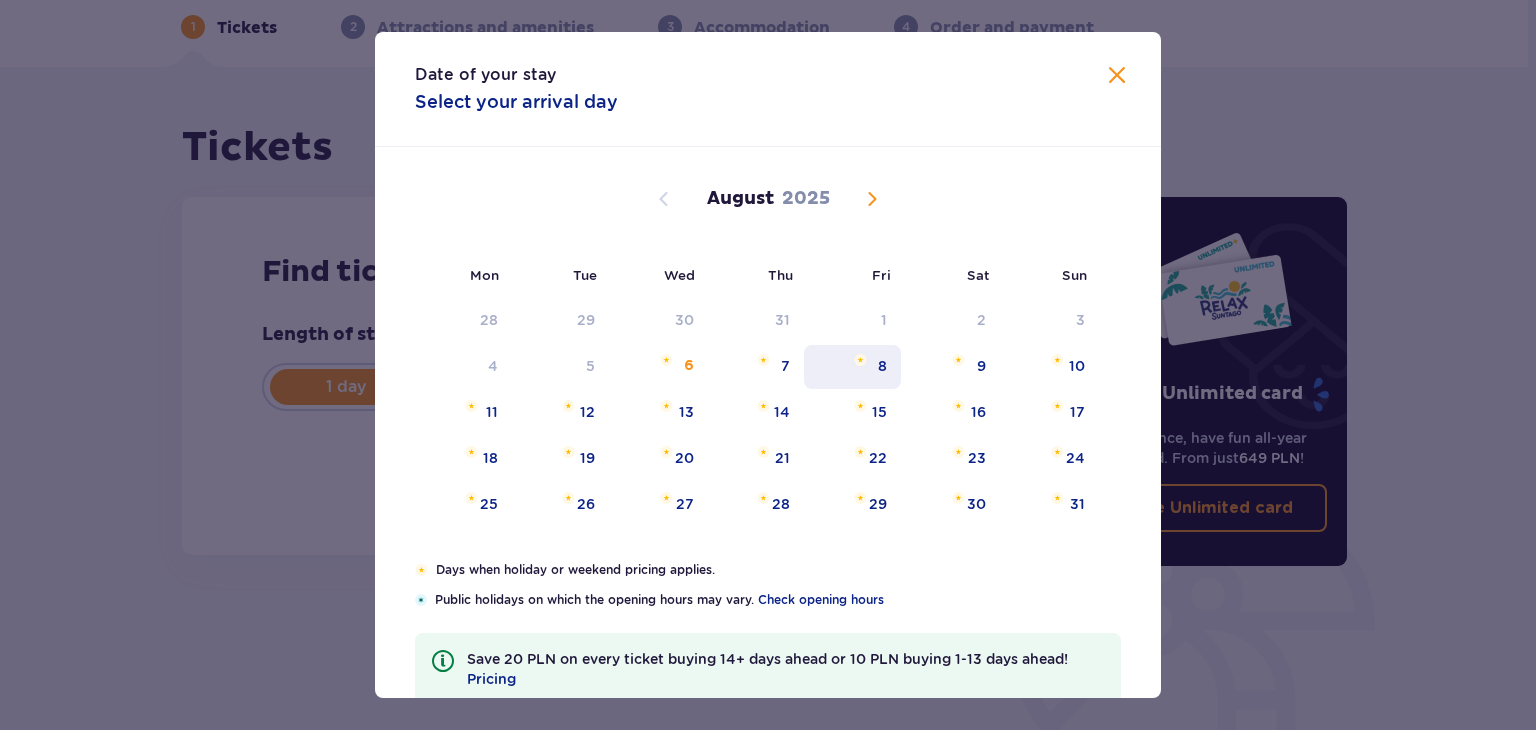click on "8" at bounding box center [852, 367] 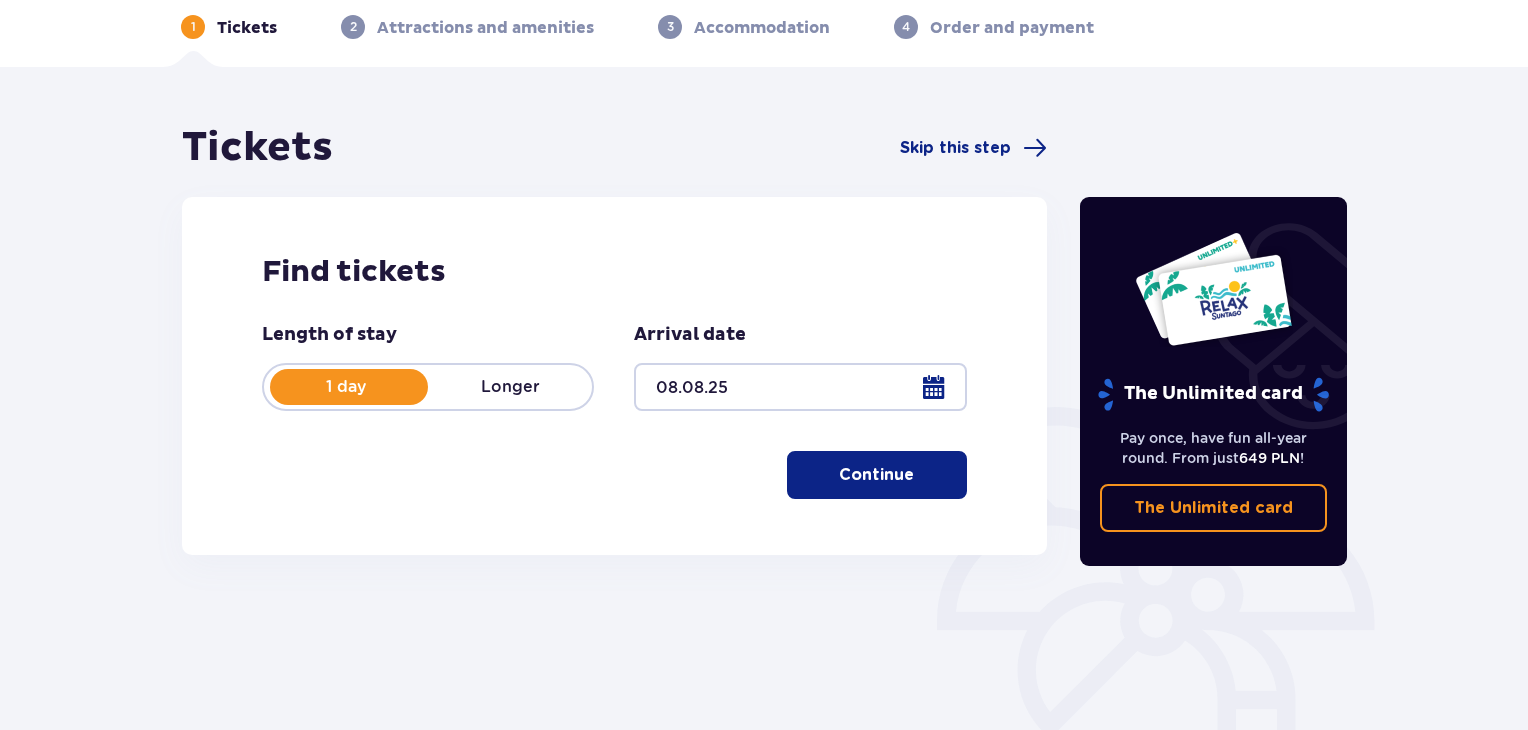 click on "Continue" at bounding box center (876, 475) 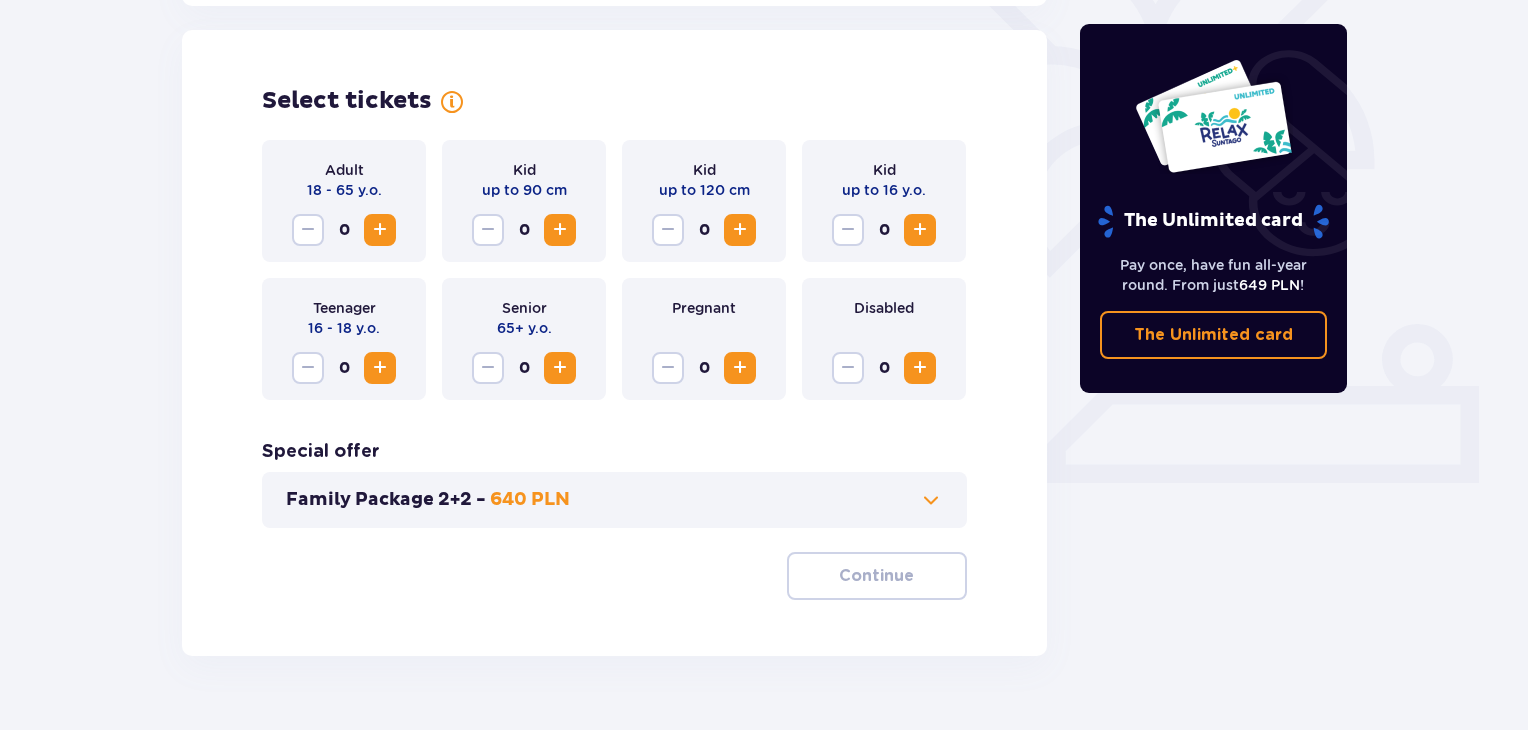 scroll, scrollTop: 556, scrollLeft: 0, axis: vertical 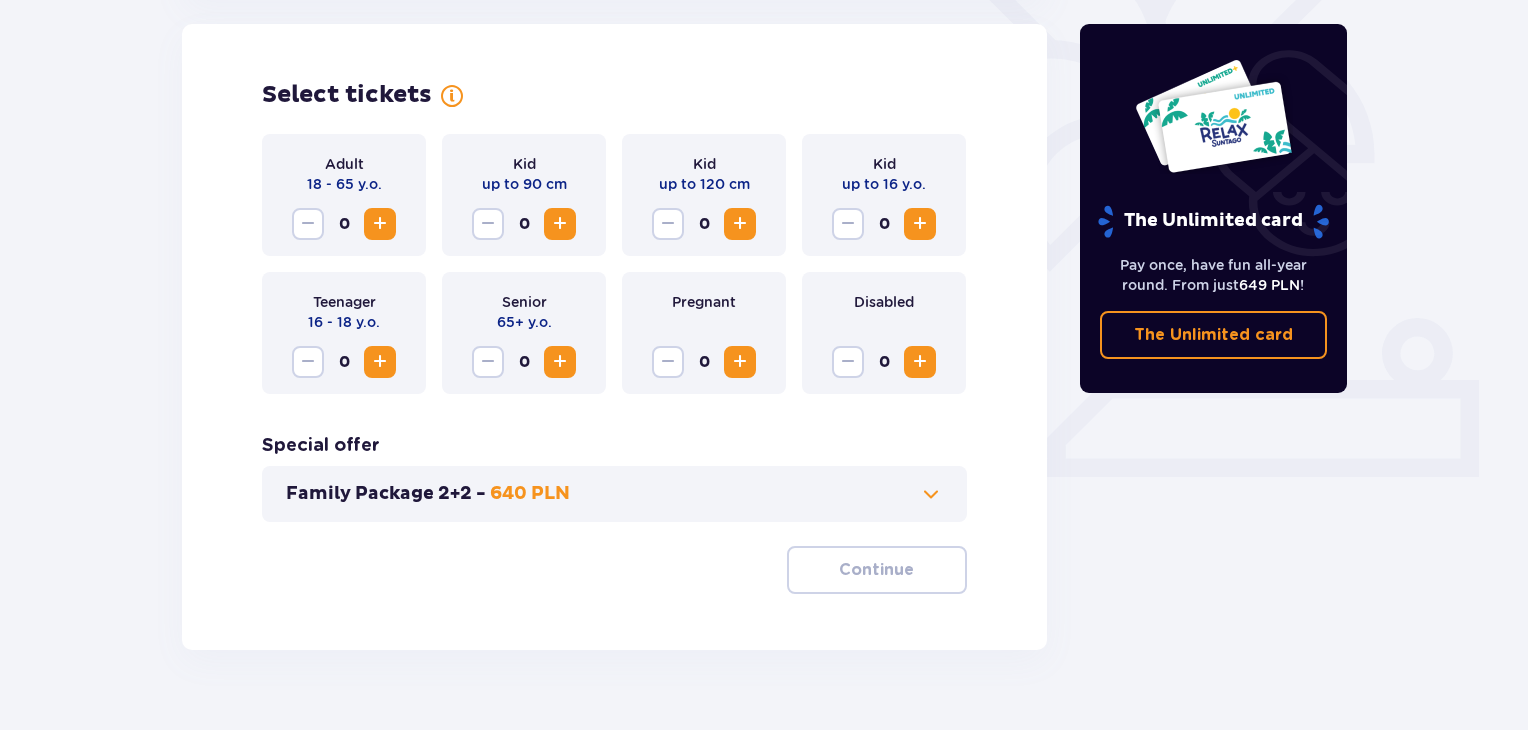 click at bounding box center (380, 224) 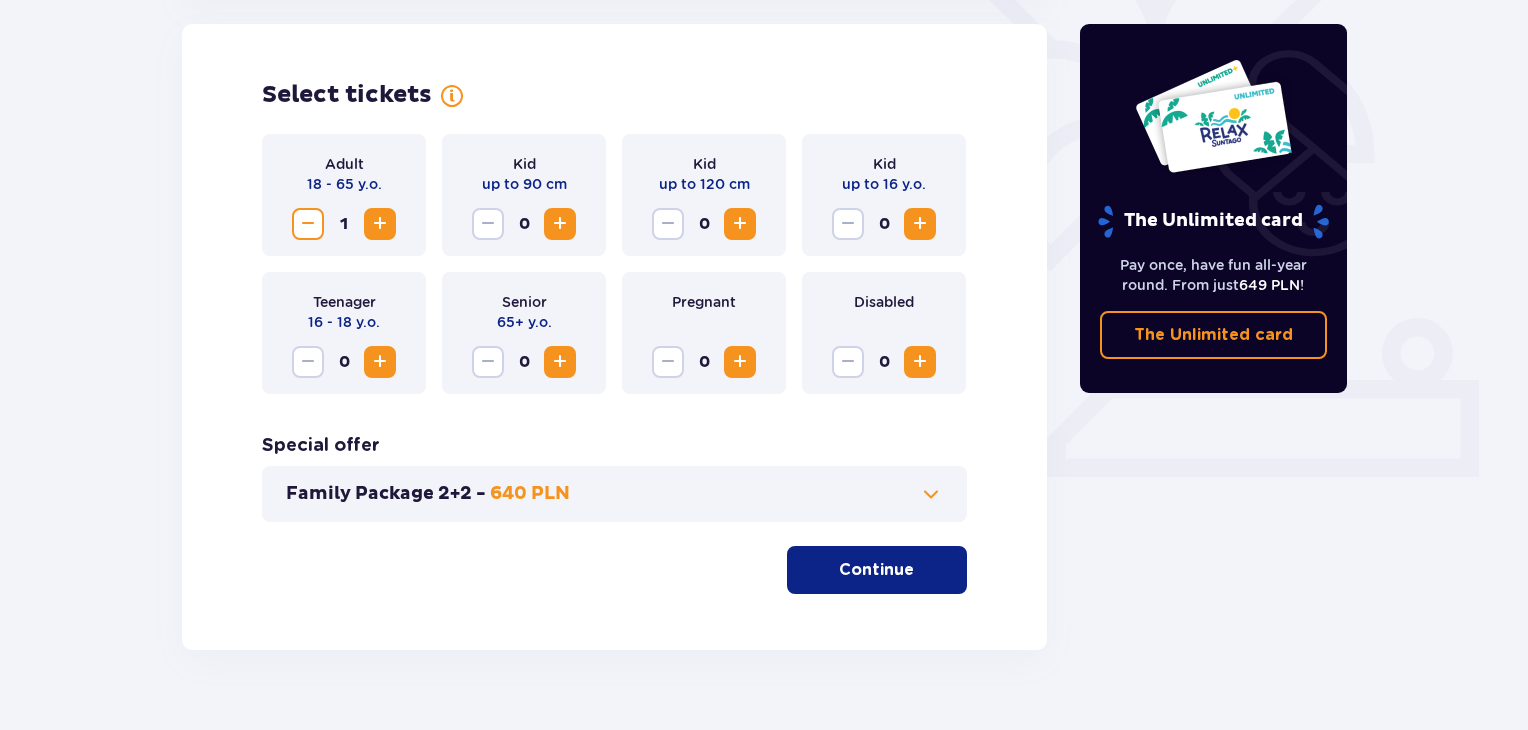 click at bounding box center [380, 224] 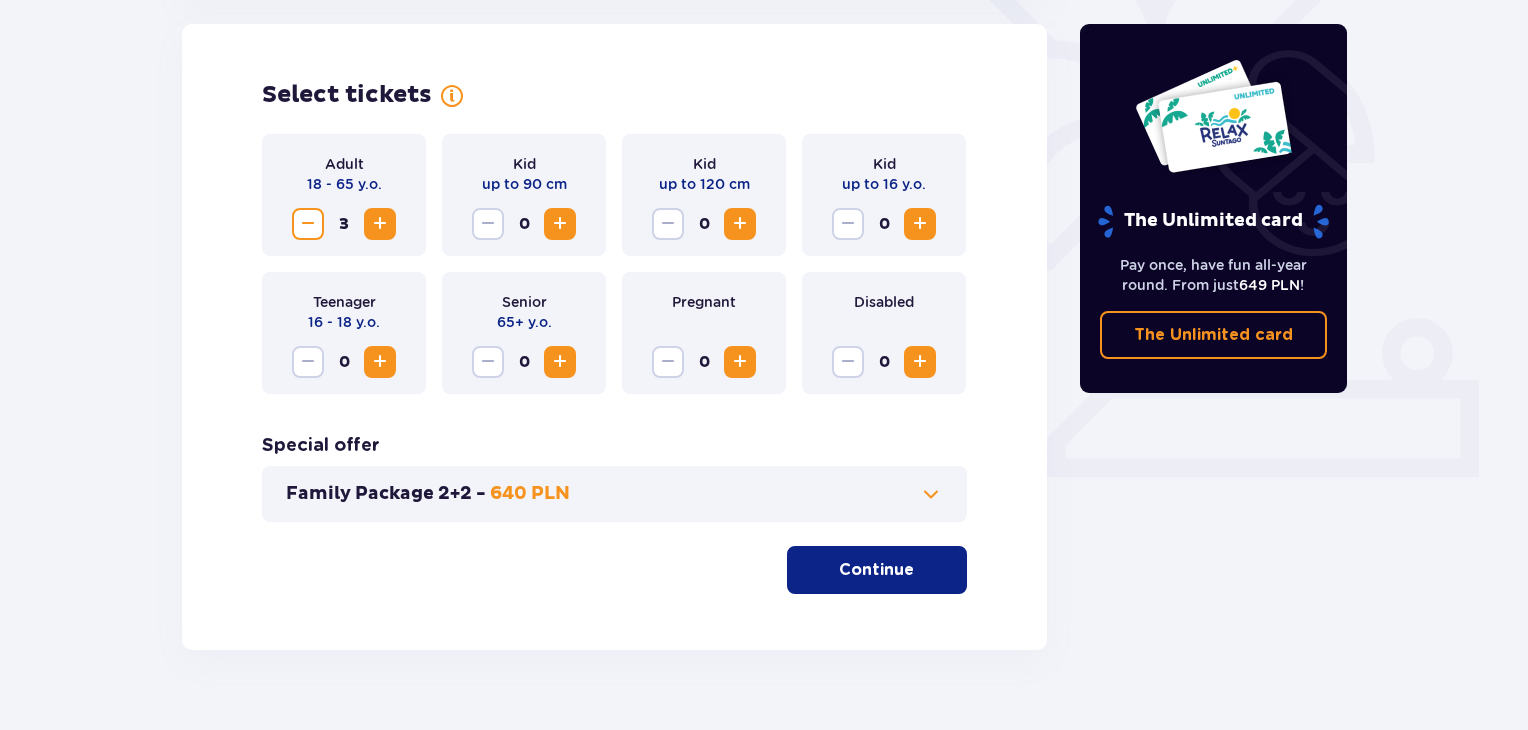 click on "Continue" at bounding box center (877, 570) 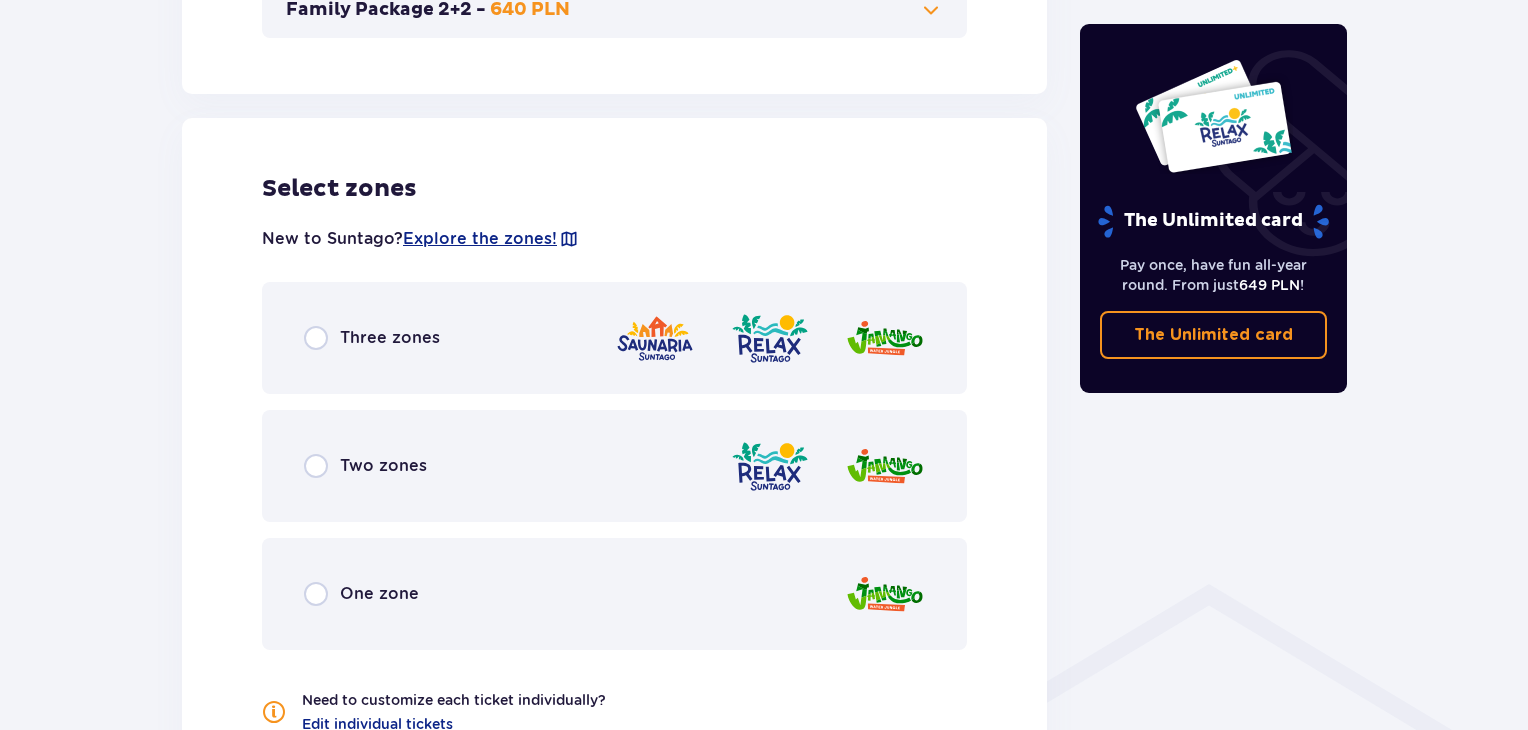 scroll, scrollTop: 1110, scrollLeft: 0, axis: vertical 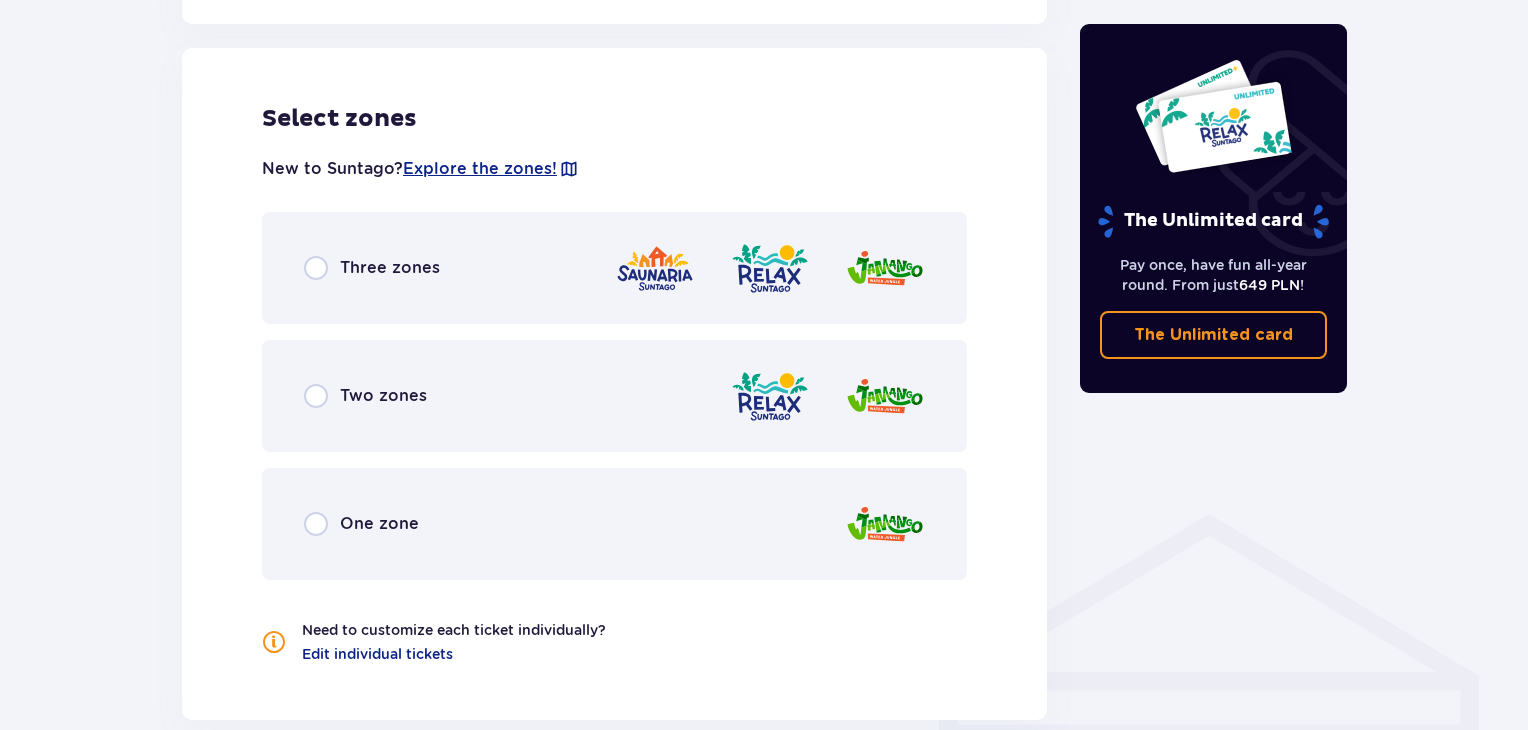 click on "Three zones" at bounding box center (390, 268) 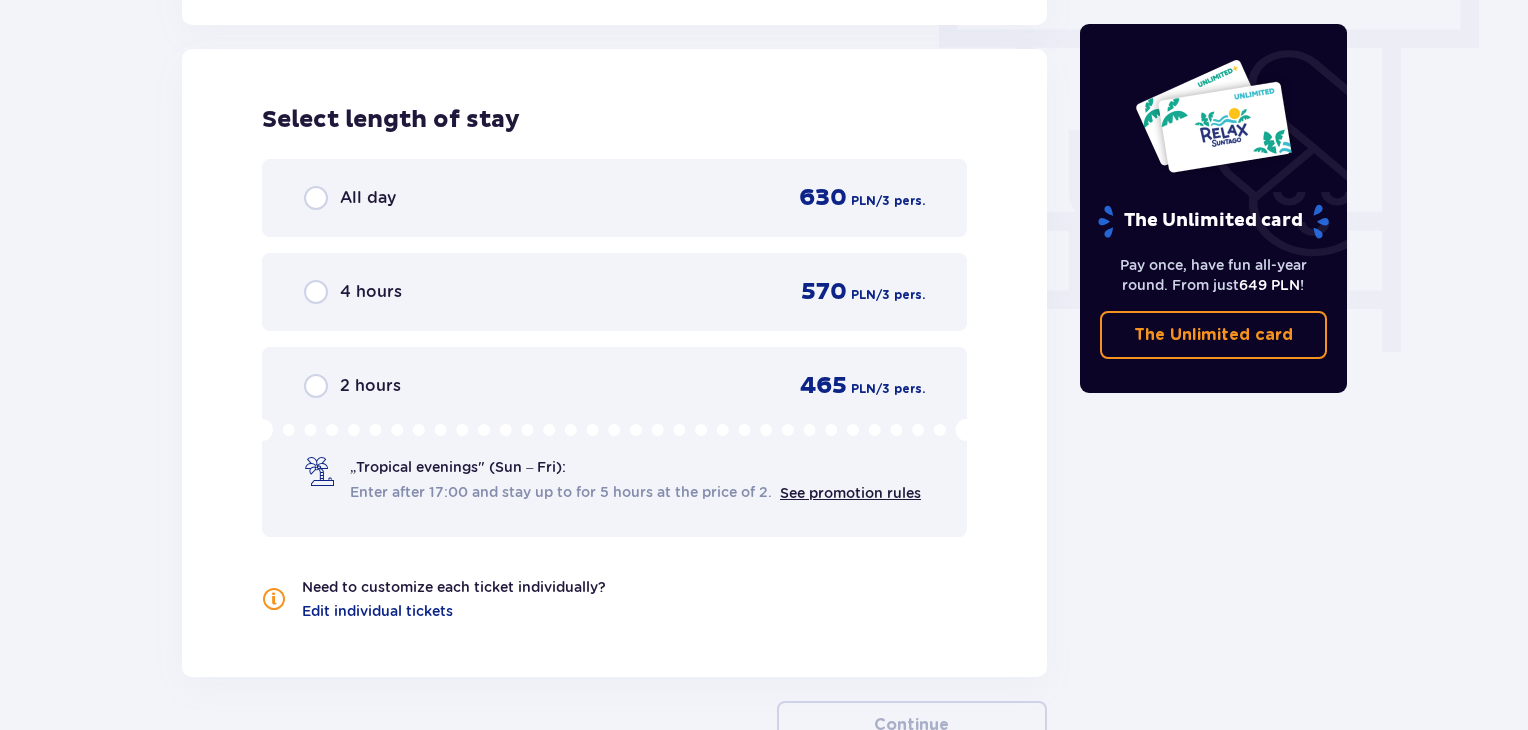 scroll, scrollTop: 1806, scrollLeft: 0, axis: vertical 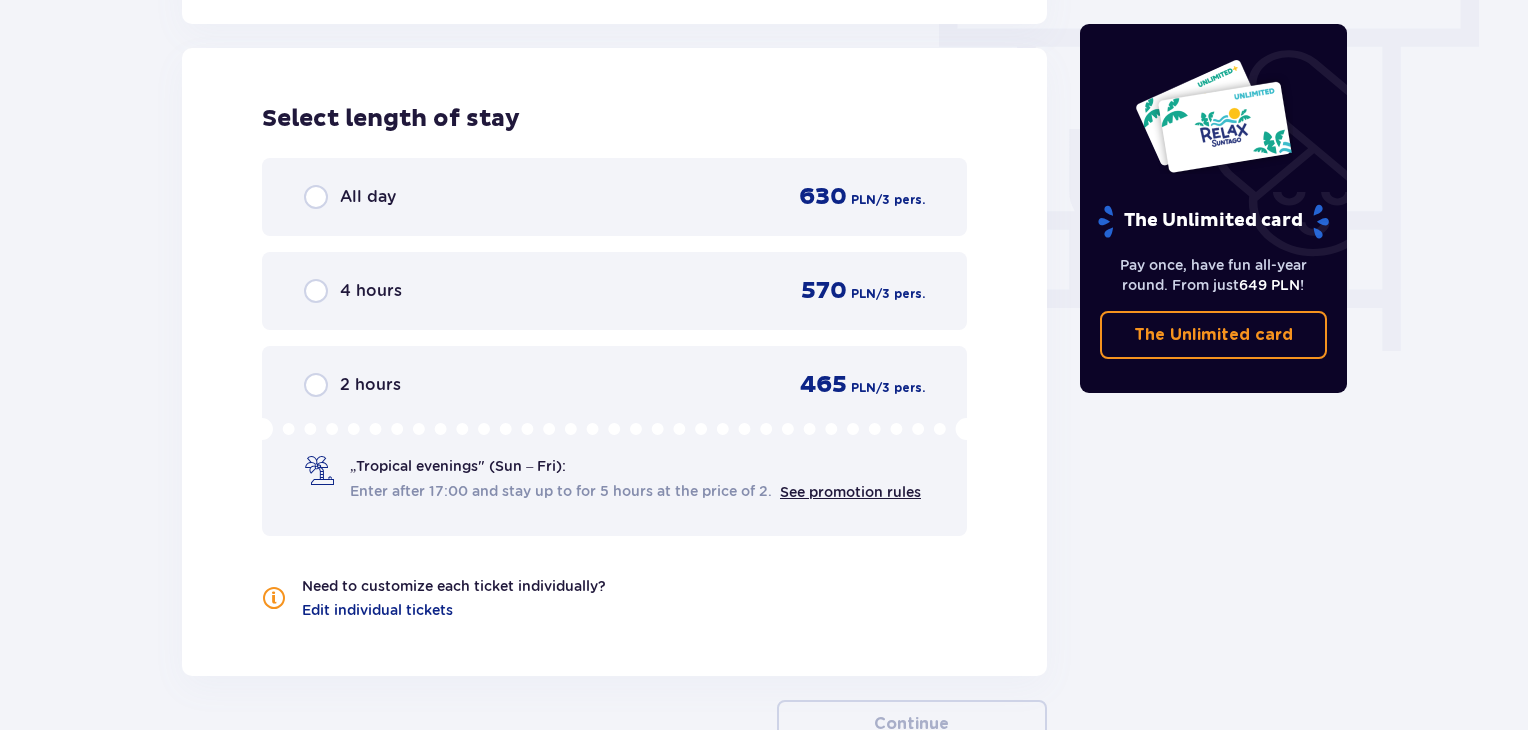 click on "All day   630 PLN / 3 pers." at bounding box center [614, 197] 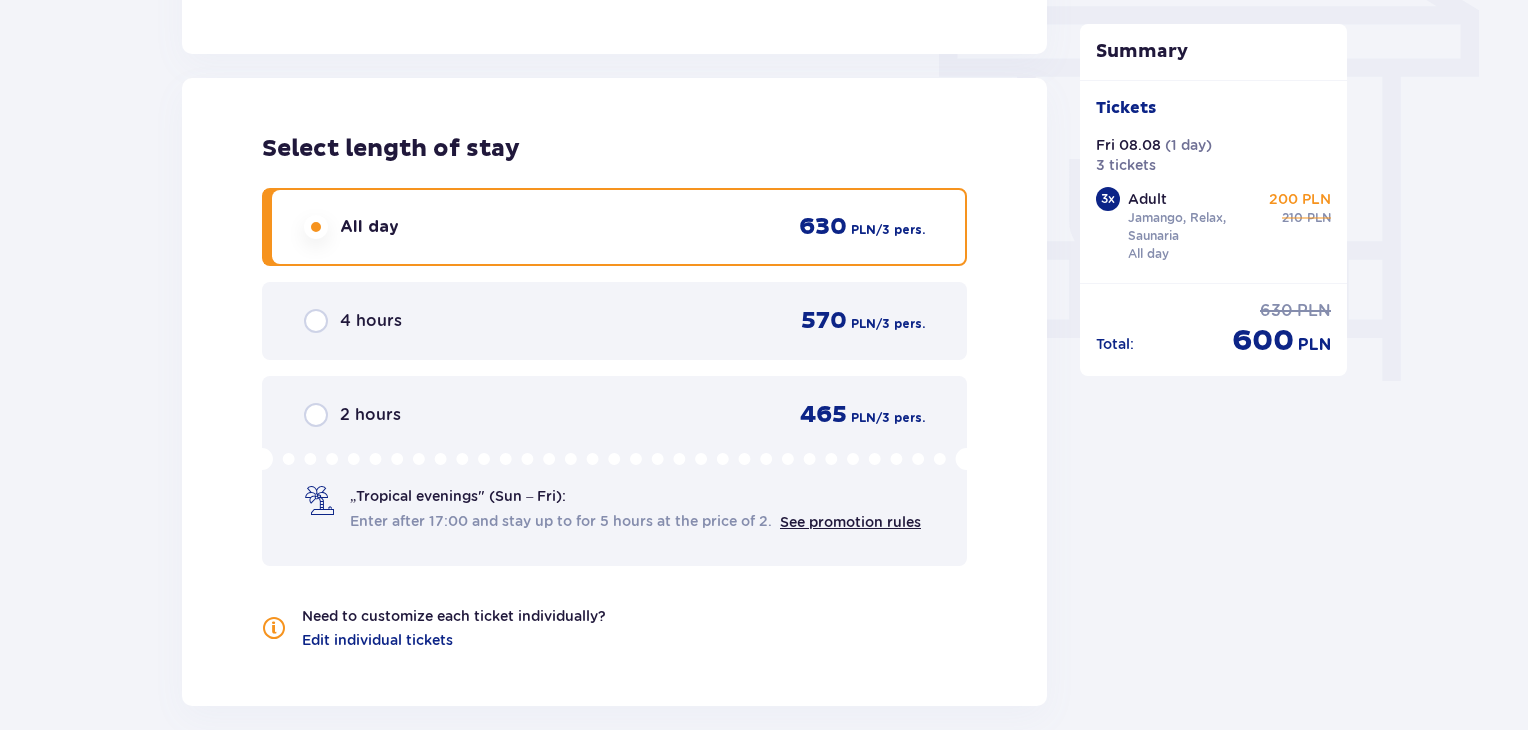 scroll, scrollTop: 1754, scrollLeft: 0, axis: vertical 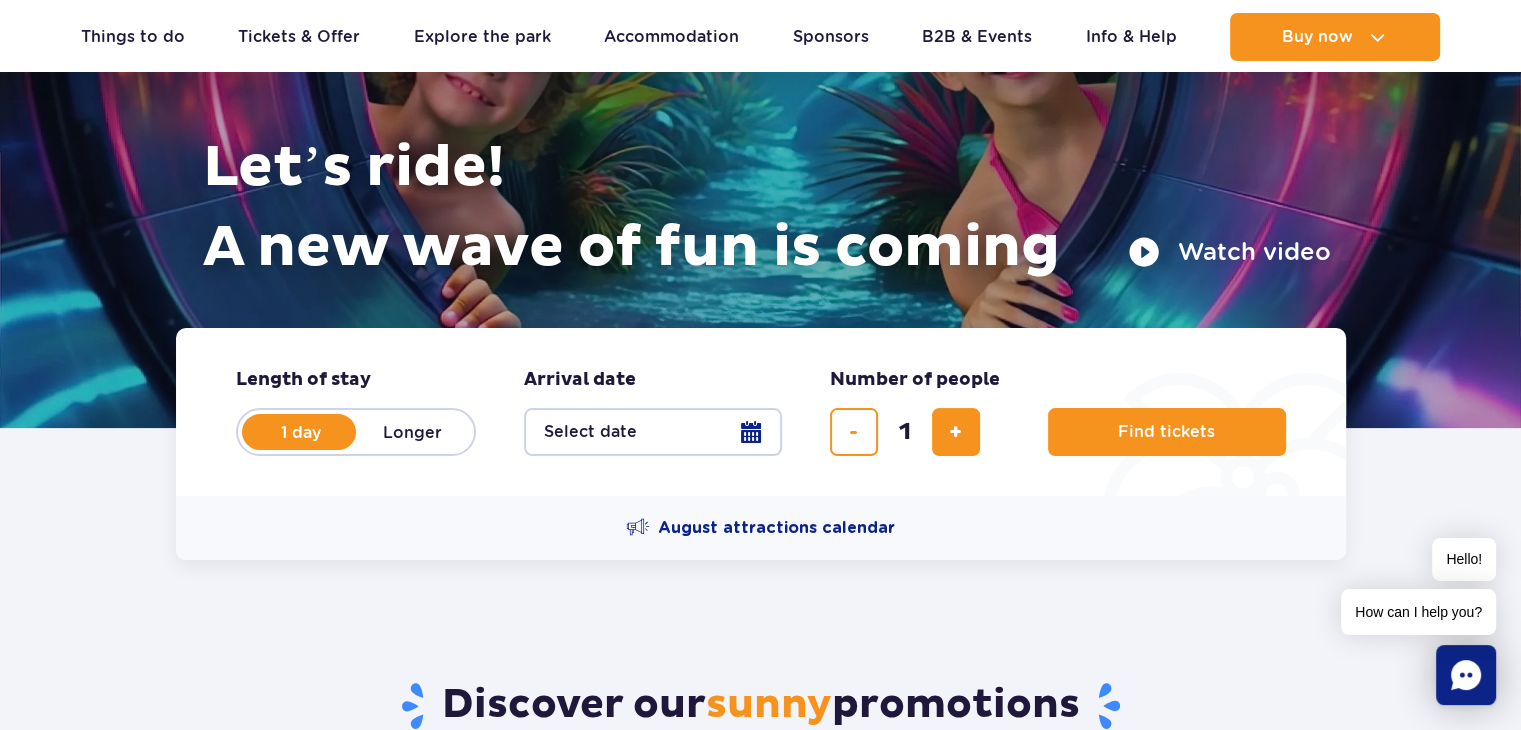 click on "Length of stay length of stay in hero 1 day Longer Arrival date Arrival date in hero Select date Number of people number of people in hero 1 Find tickets" at bounding box center (761, 412) 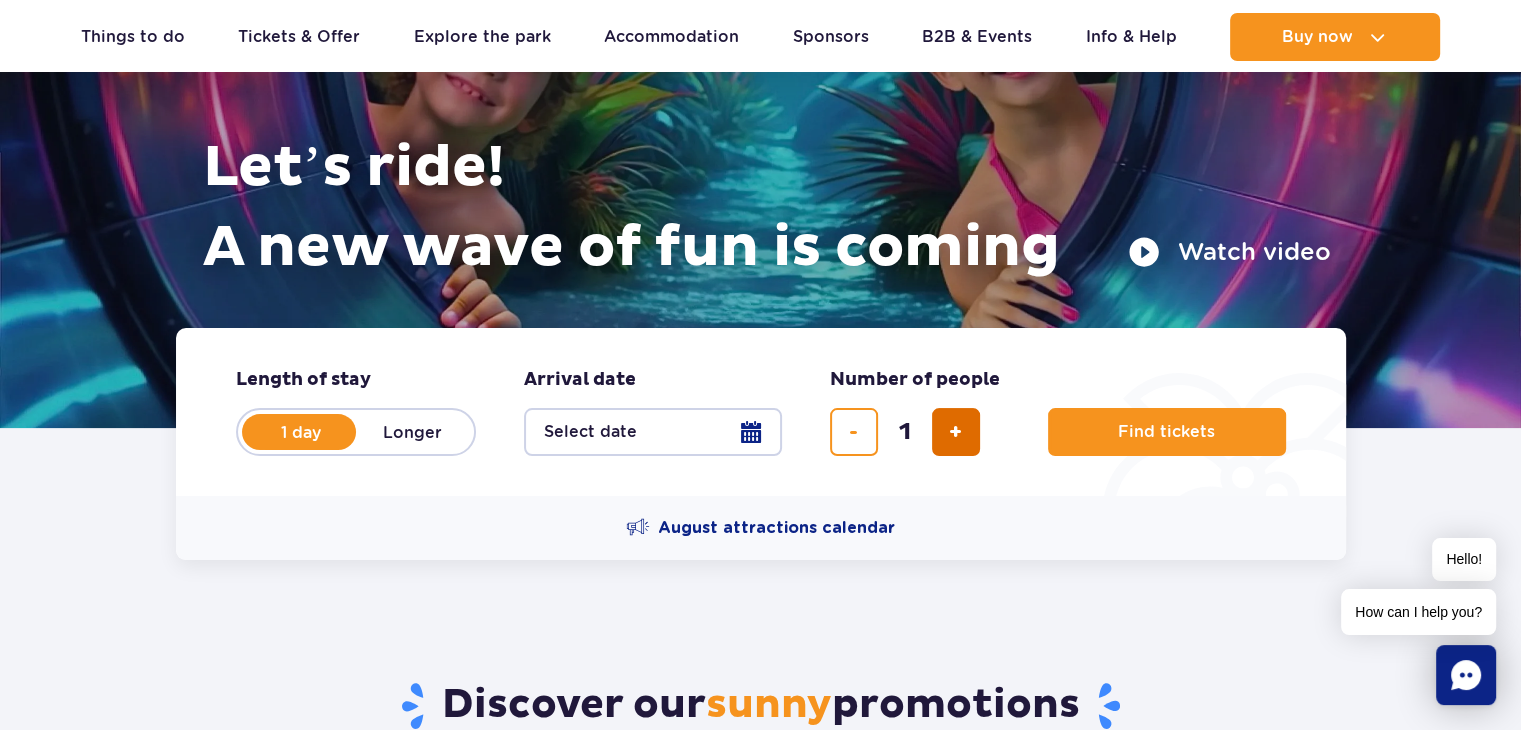 click at bounding box center [955, 432] 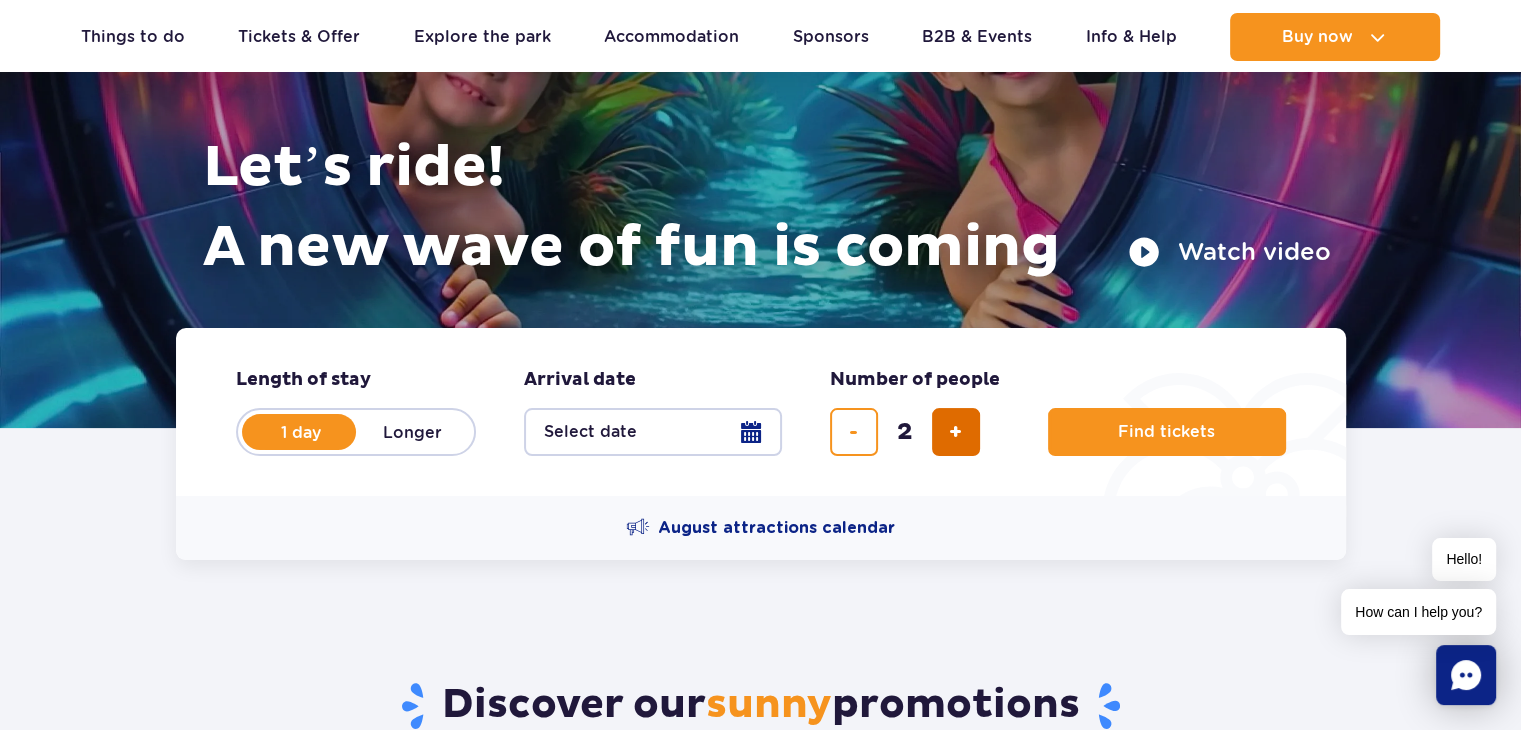 click at bounding box center (955, 432) 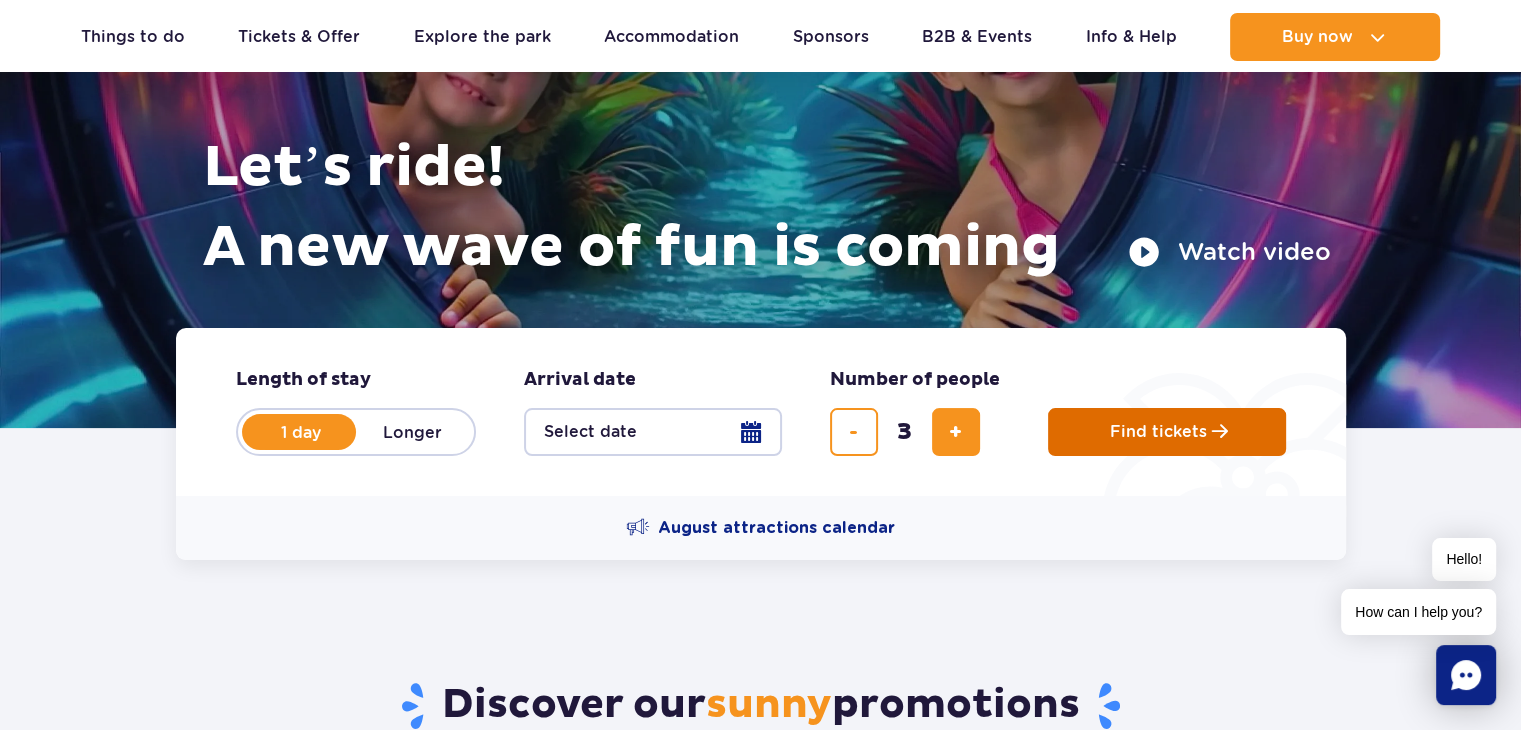 click on "Find tickets" at bounding box center [1167, 432] 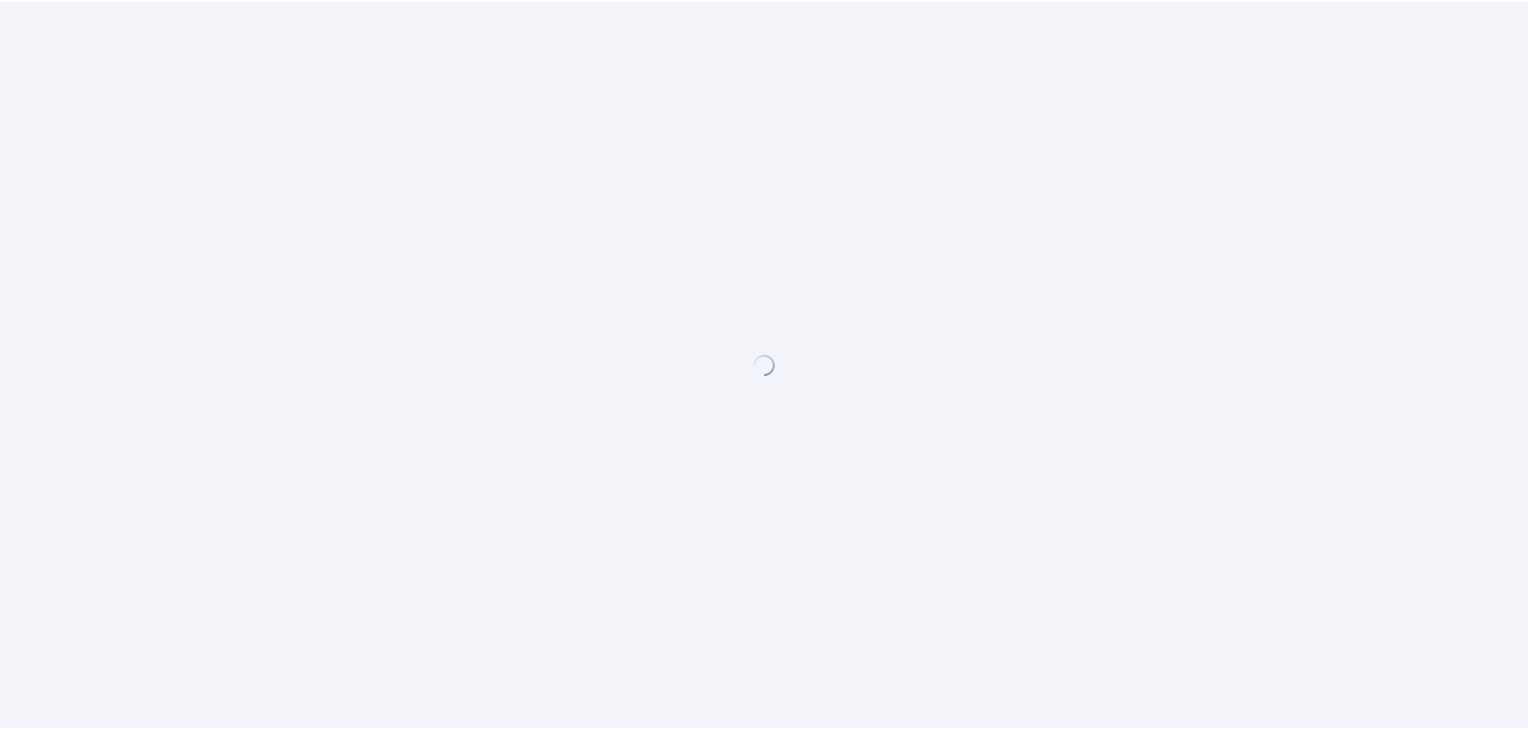 scroll, scrollTop: 0, scrollLeft: 0, axis: both 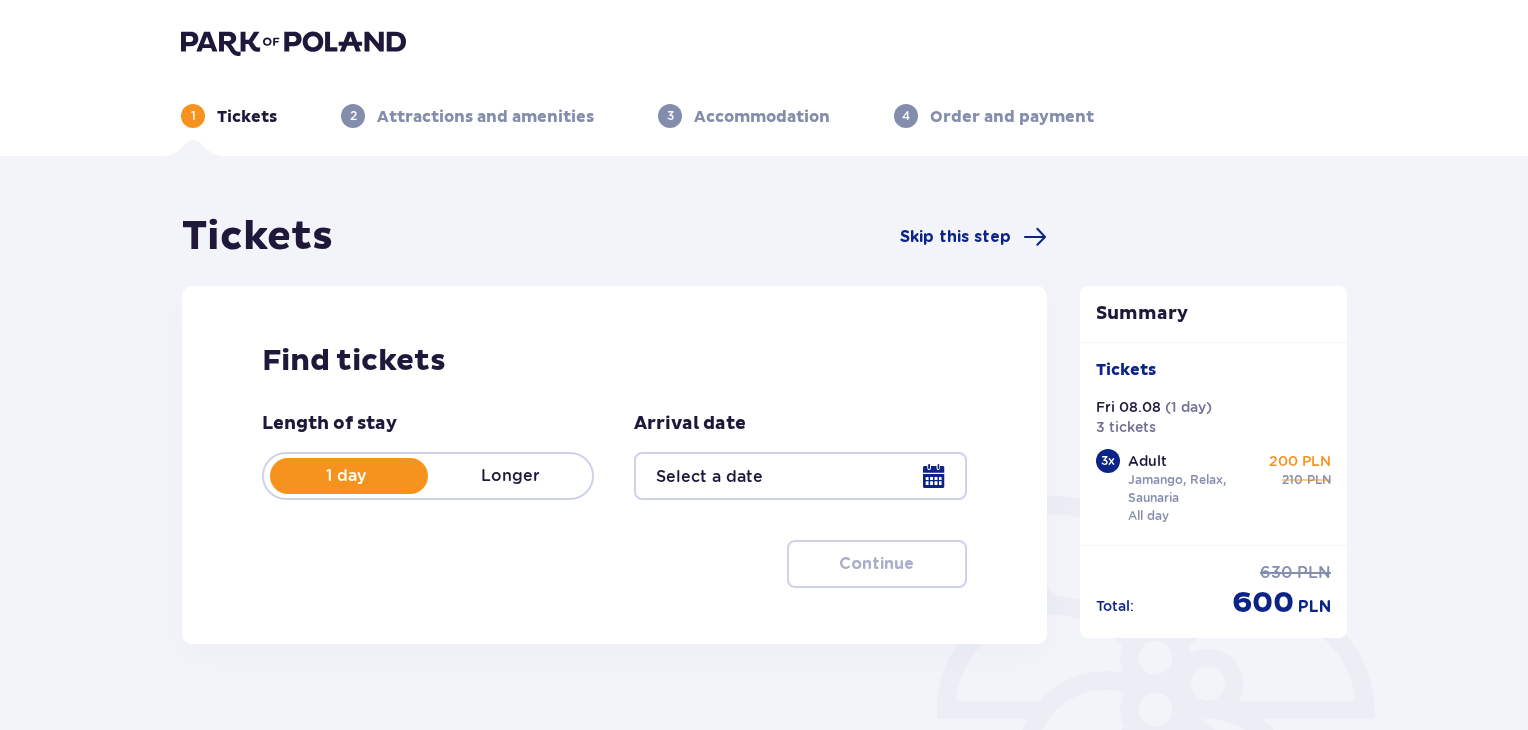 type on "08.08.25" 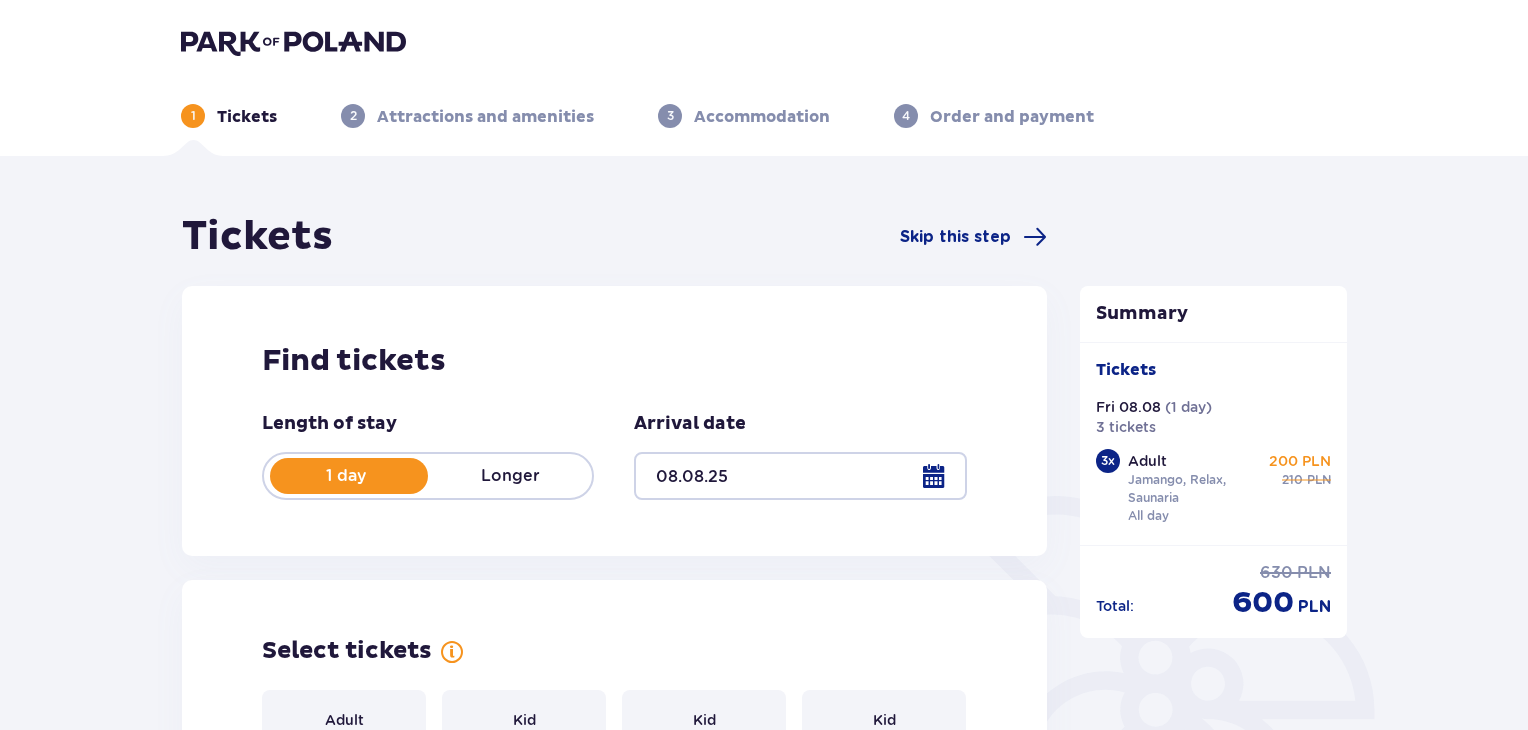 scroll, scrollTop: 0, scrollLeft: 0, axis: both 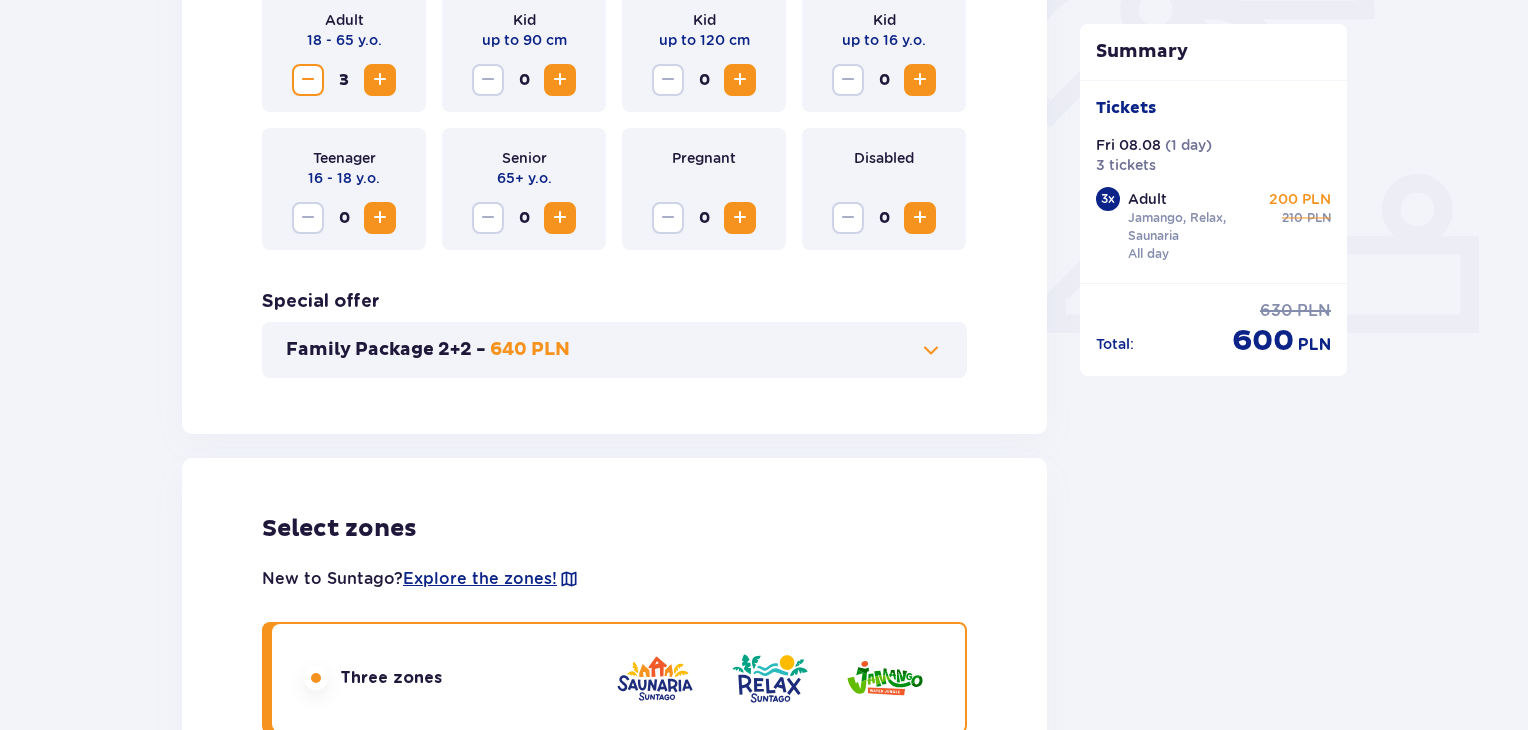 click at bounding box center [308, 80] 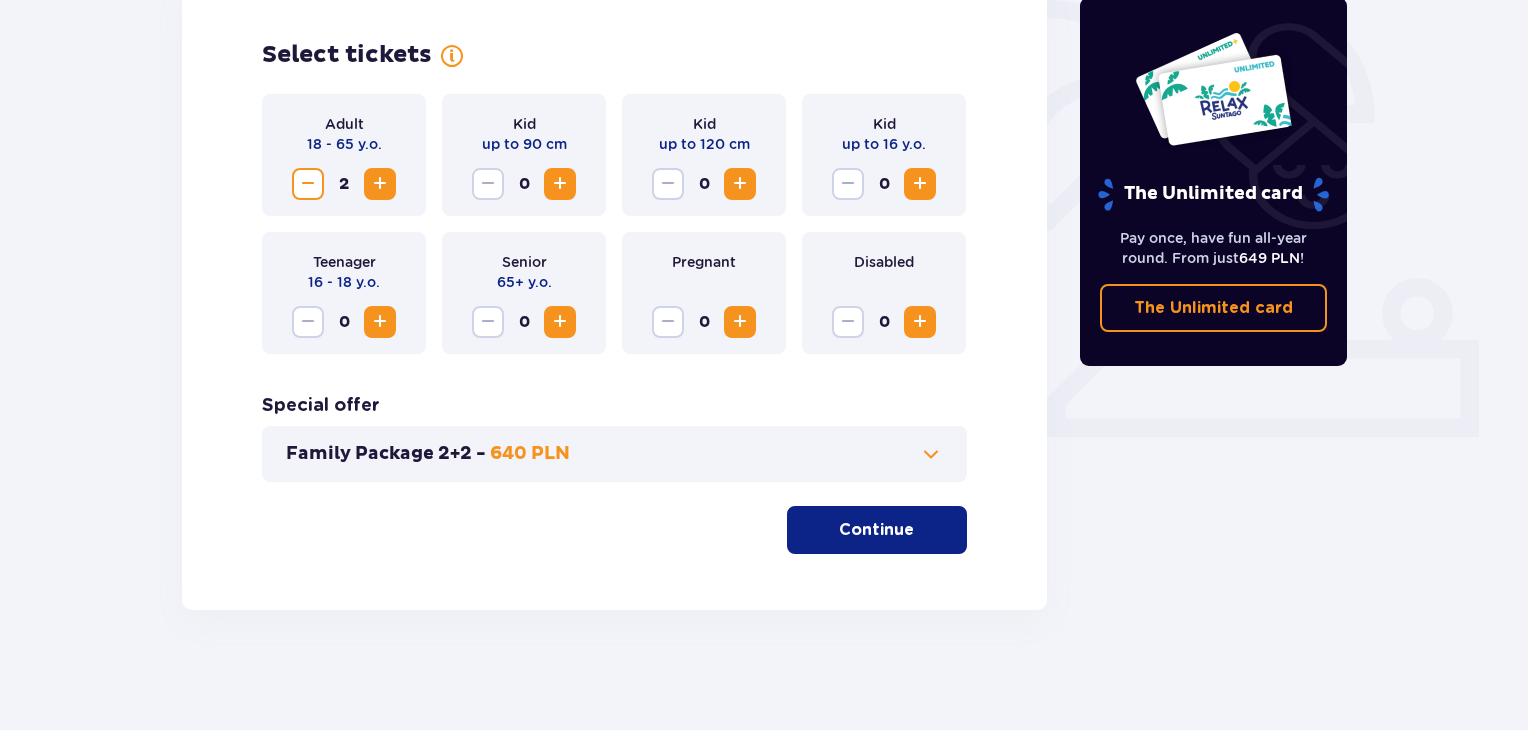 click at bounding box center (920, 322) 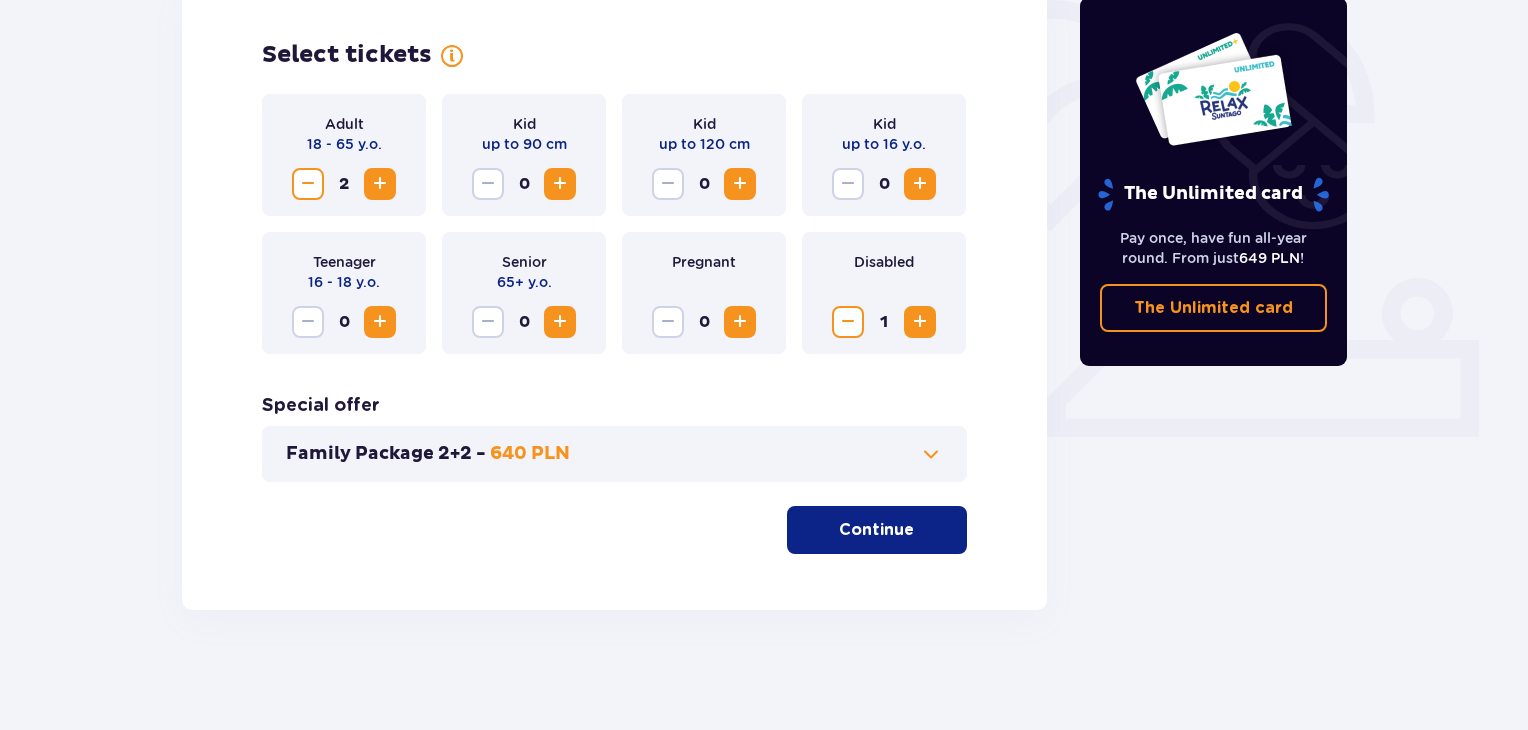 click at bounding box center [918, 530] 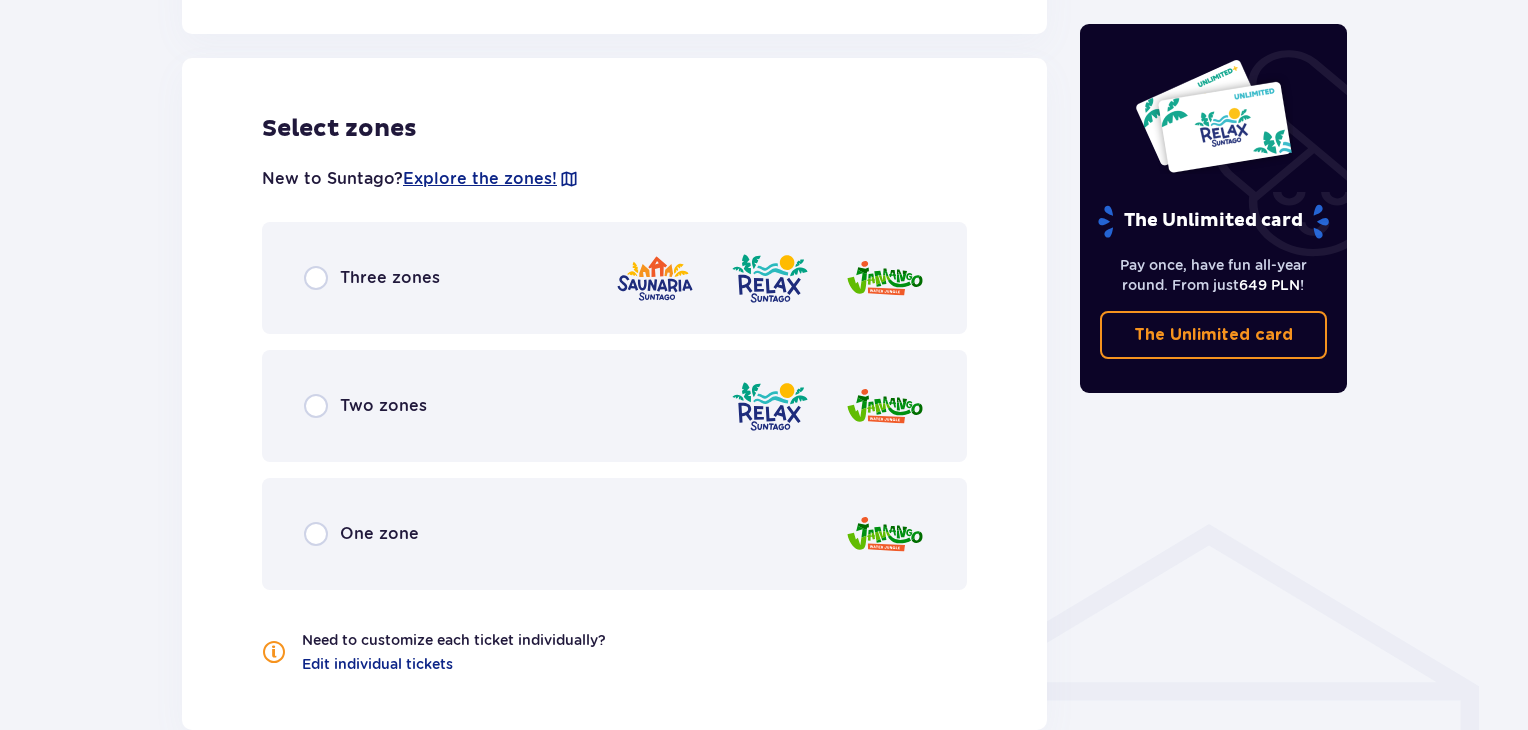 scroll, scrollTop: 1110, scrollLeft: 0, axis: vertical 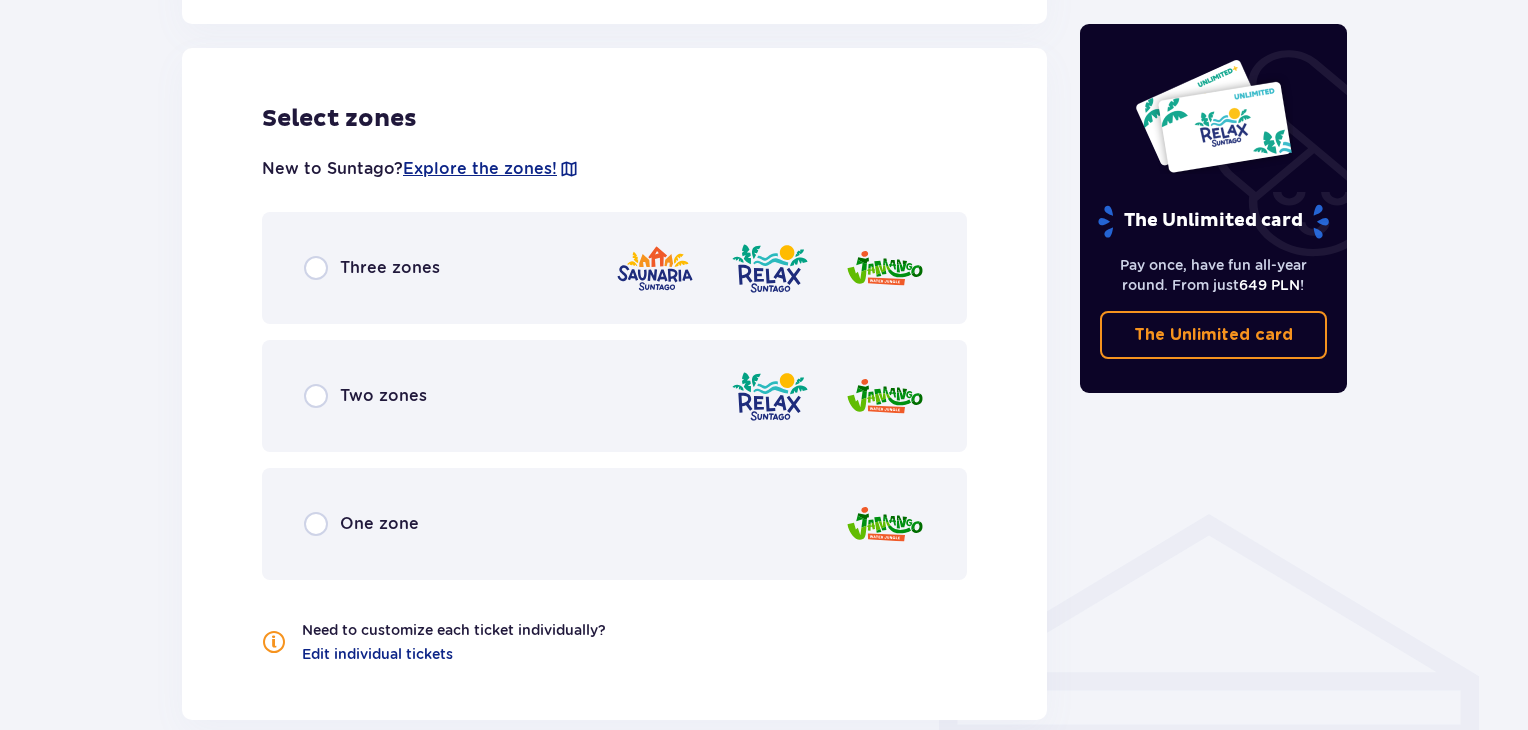 click on "Three zones" at bounding box center [614, 268] 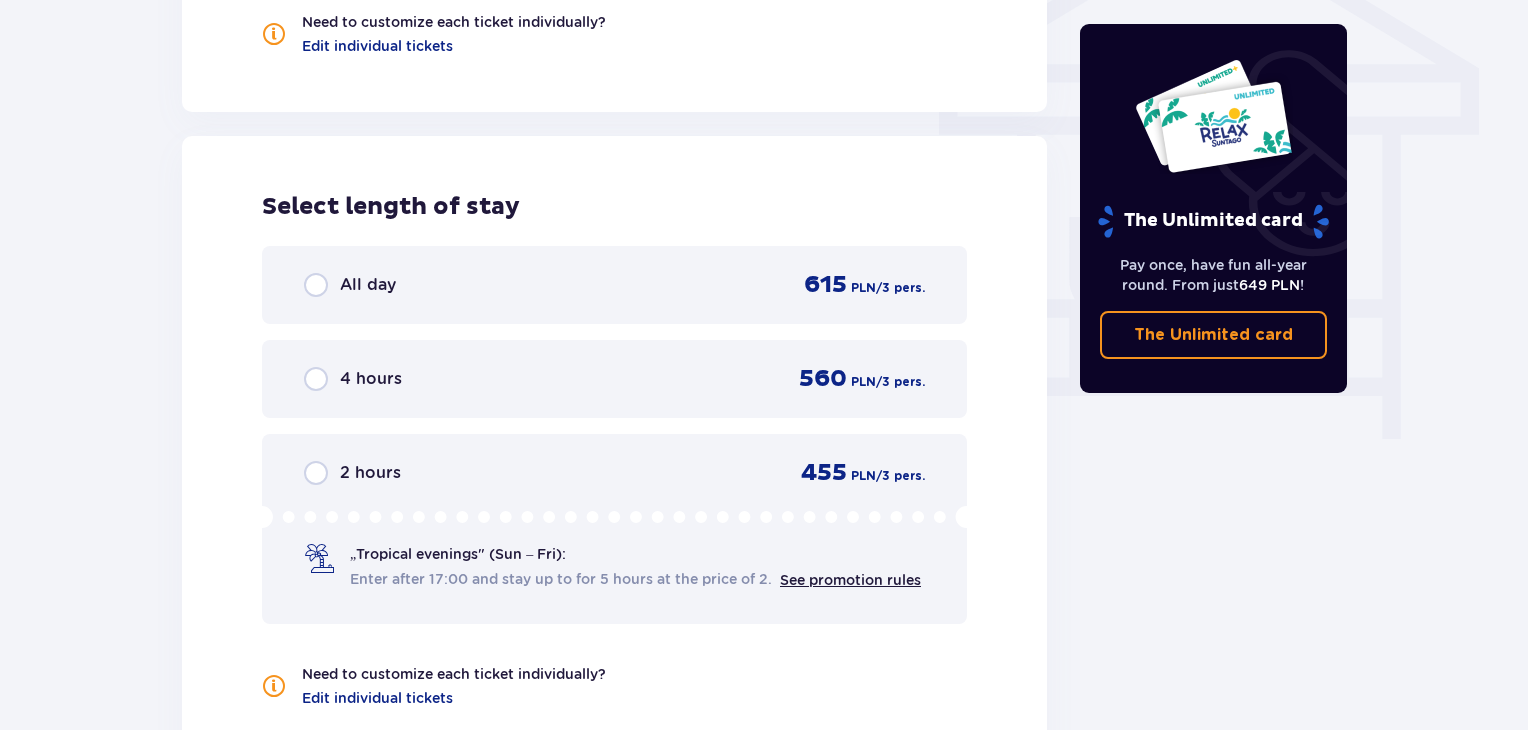scroll, scrollTop: 1806, scrollLeft: 0, axis: vertical 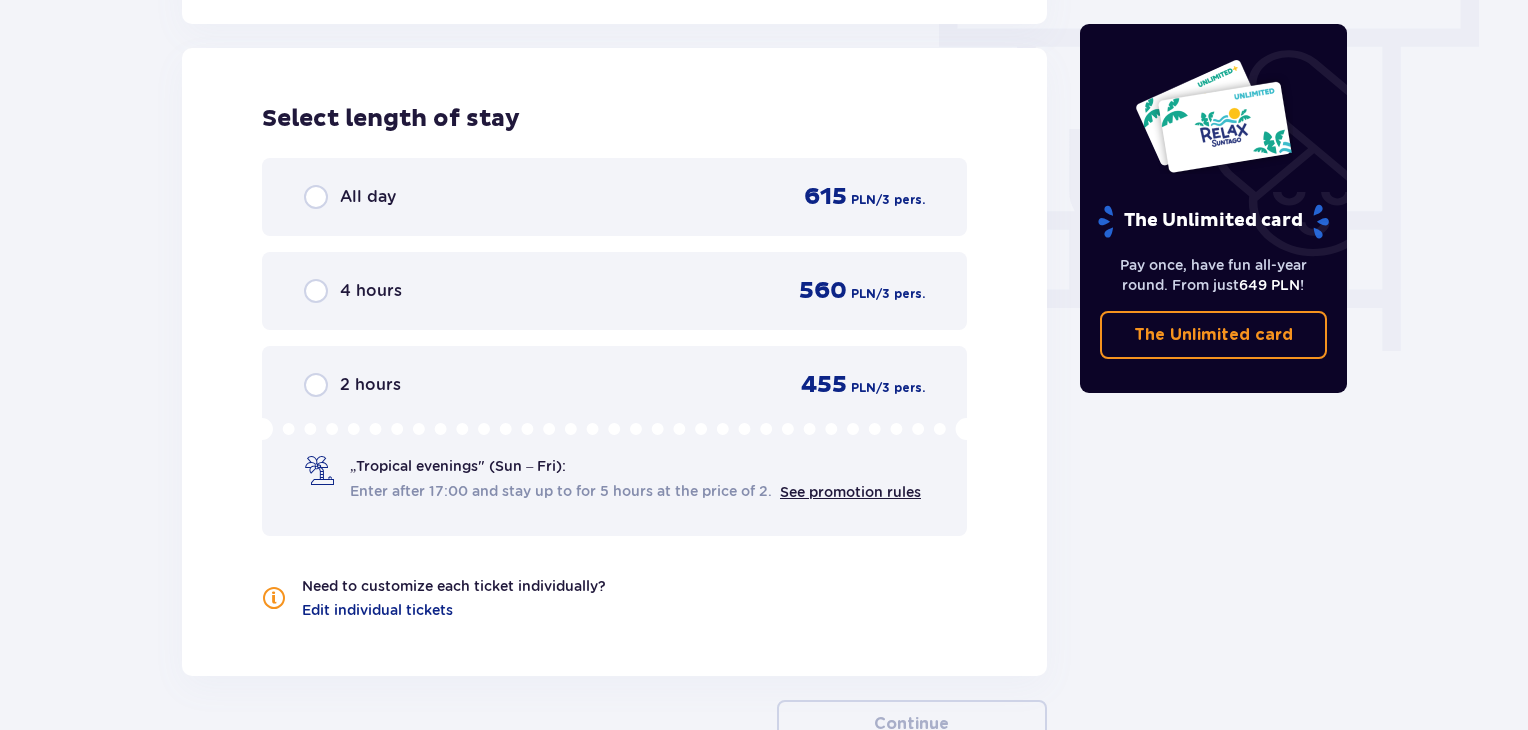 click on "All day   615 PLN / 3 pers." at bounding box center (614, 197) 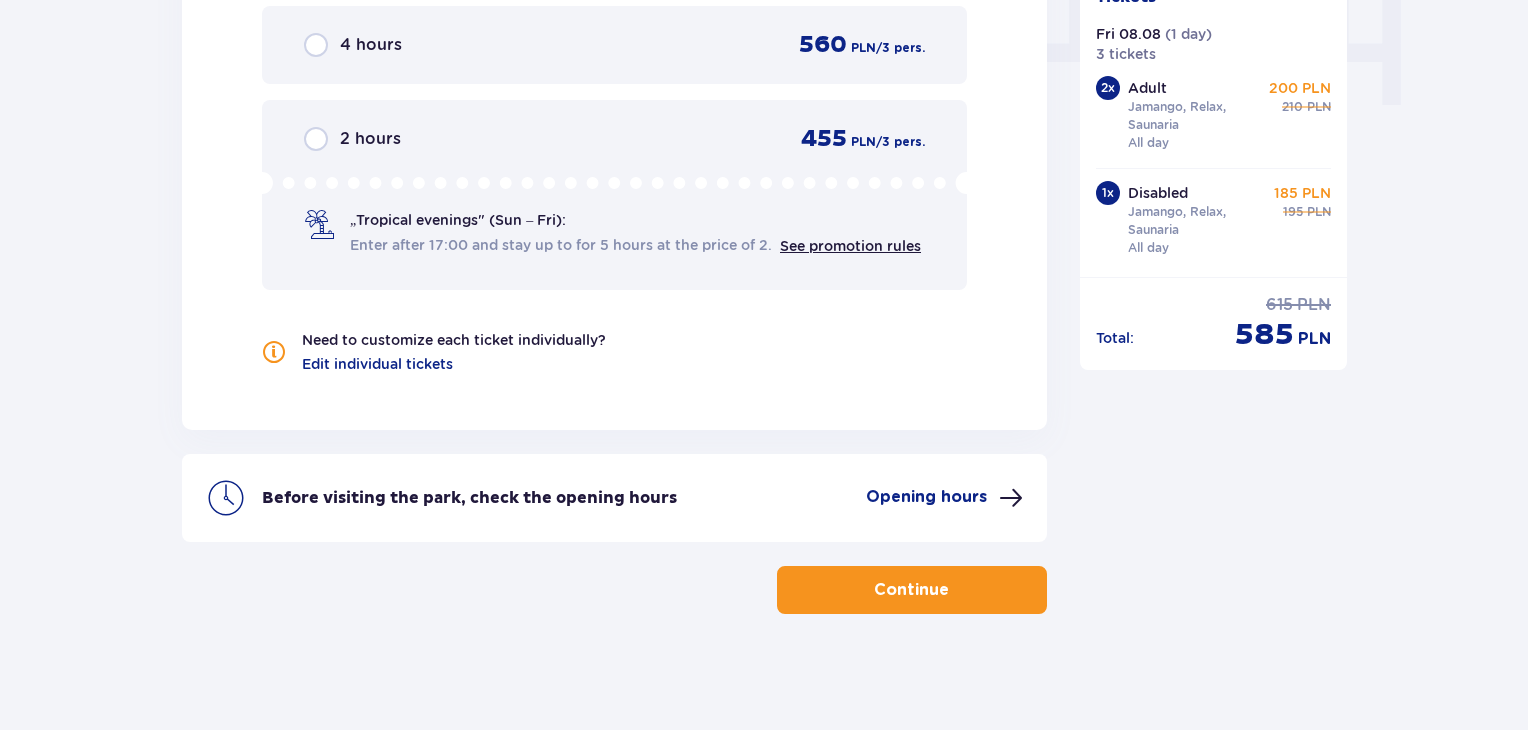 scroll, scrollTop: 2054, scrollLeft: 0, axis: vertical 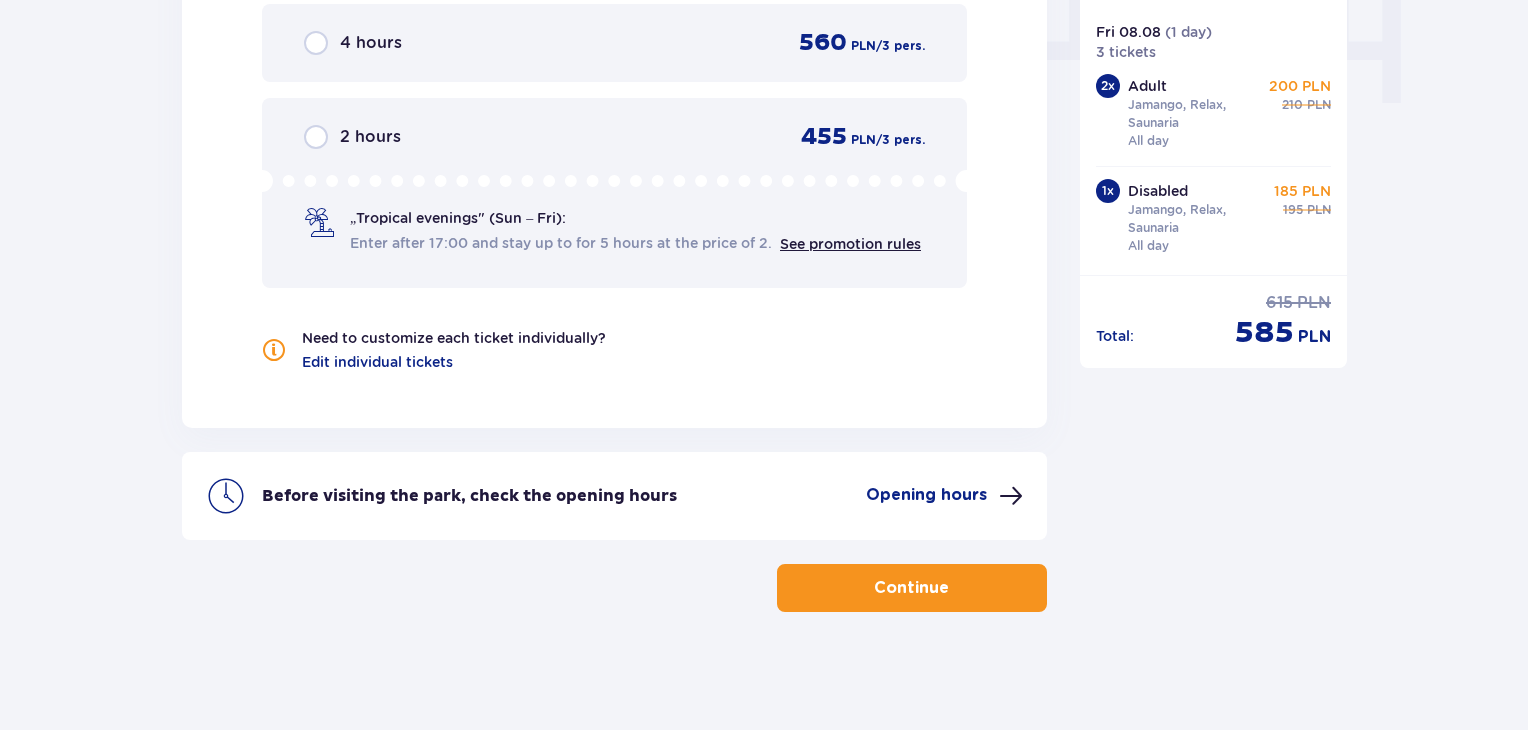 click on "Before visiting the park, check the opening hours Opening hours" at bounding box center [614, 496] 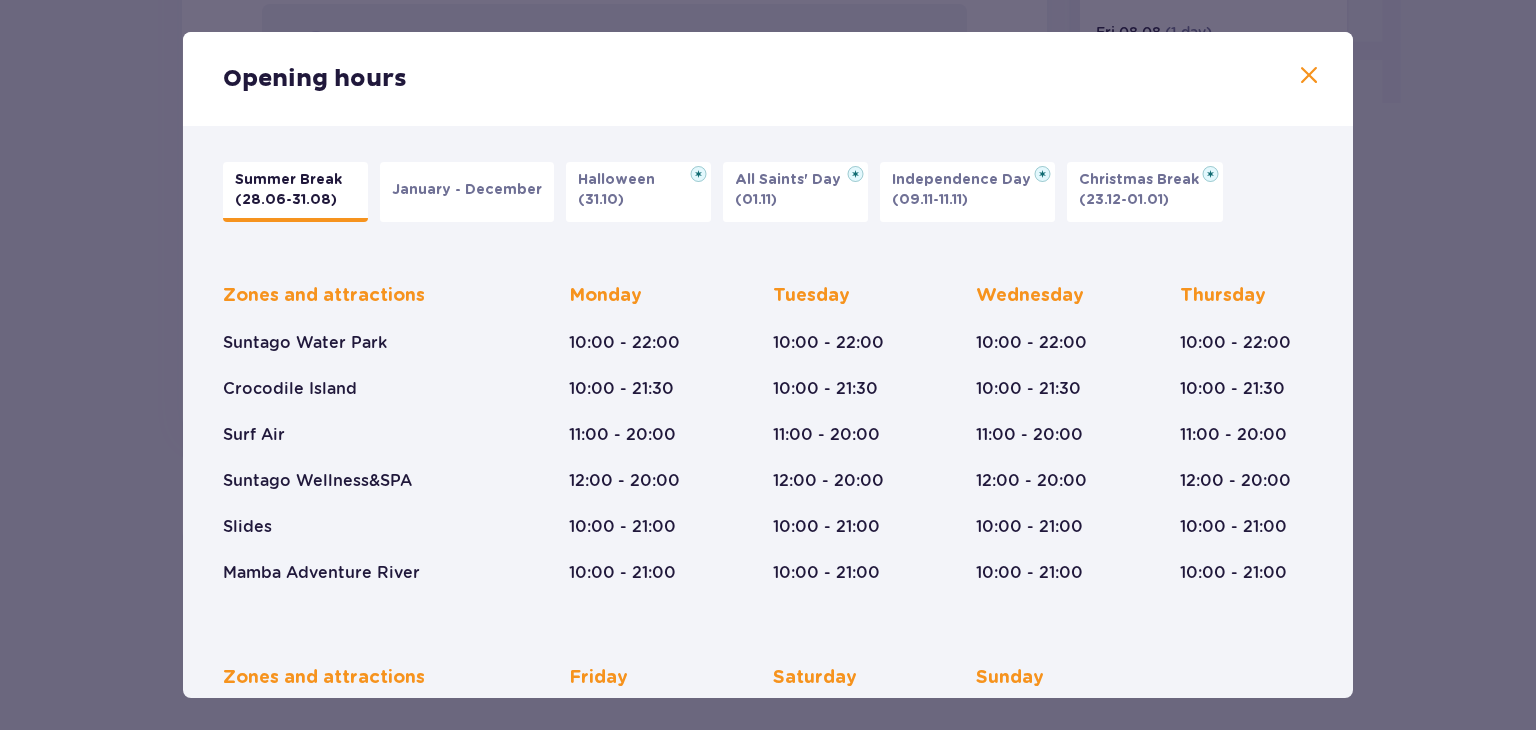 click at bounding box center [1309, 76] 